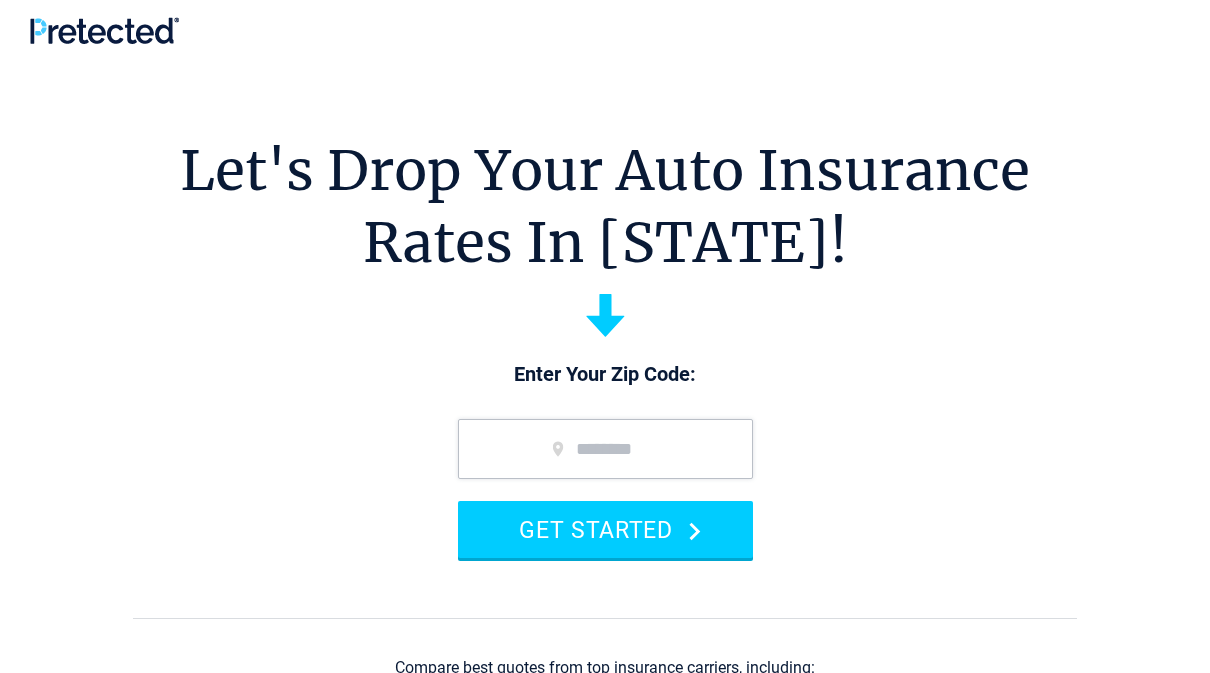 scroll, scrollTop: 0, scrollLeft: 0, axis: both 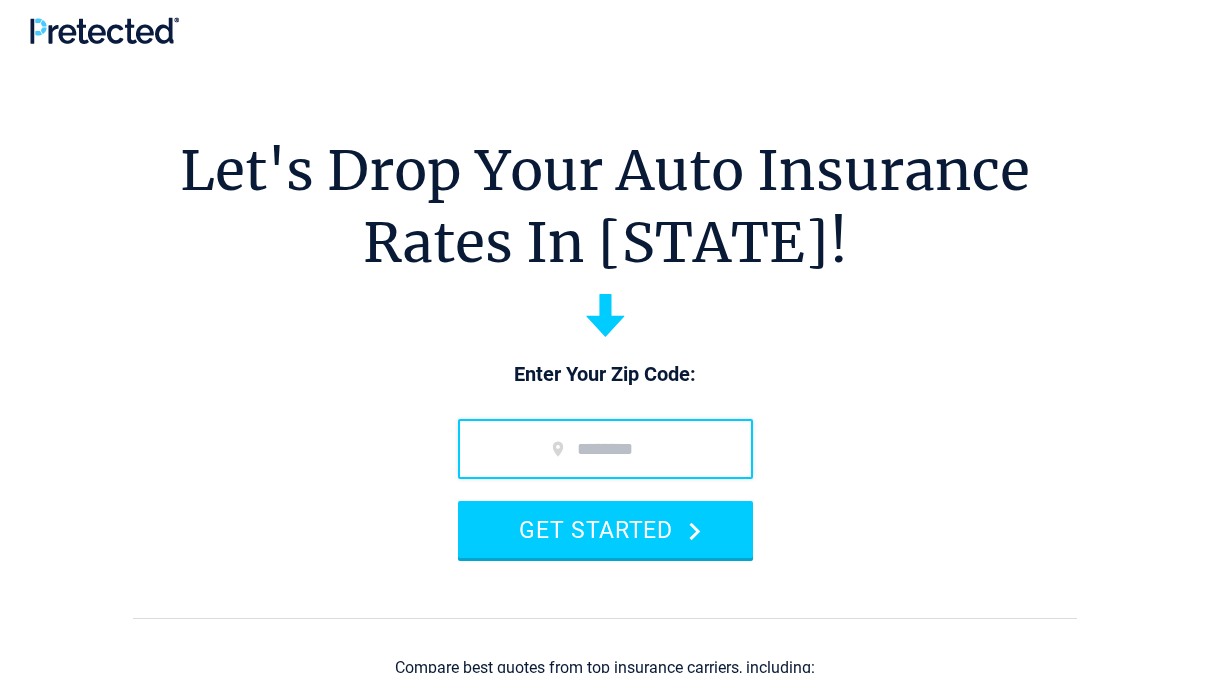 click at bounding box center (605, 449) 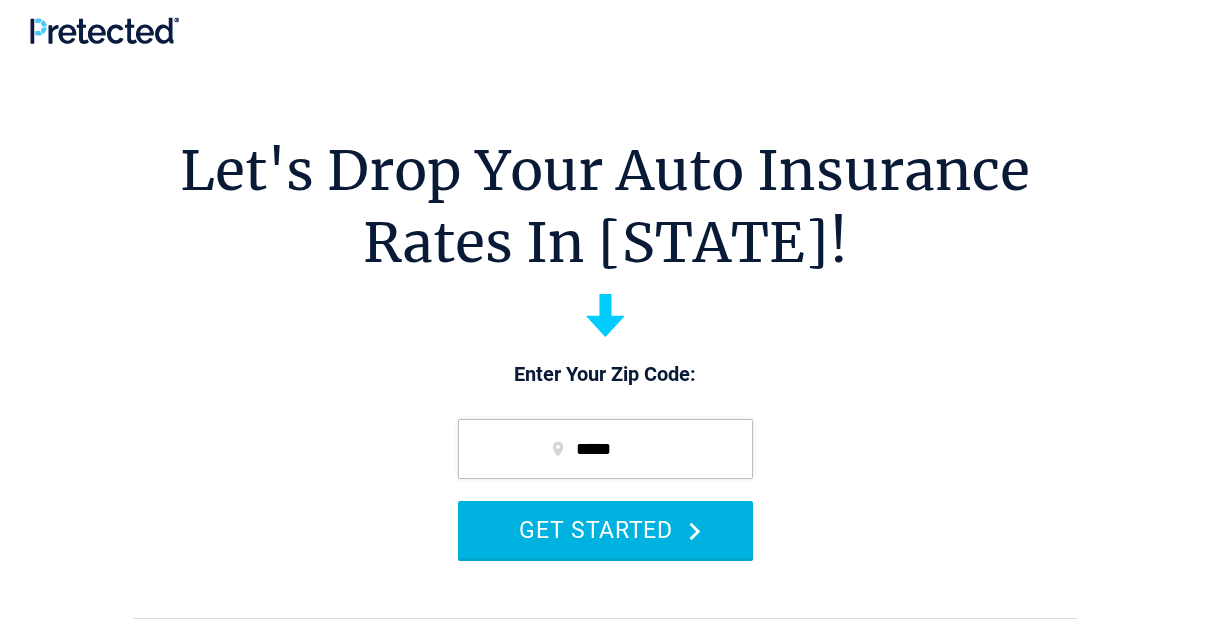 type on "*****" 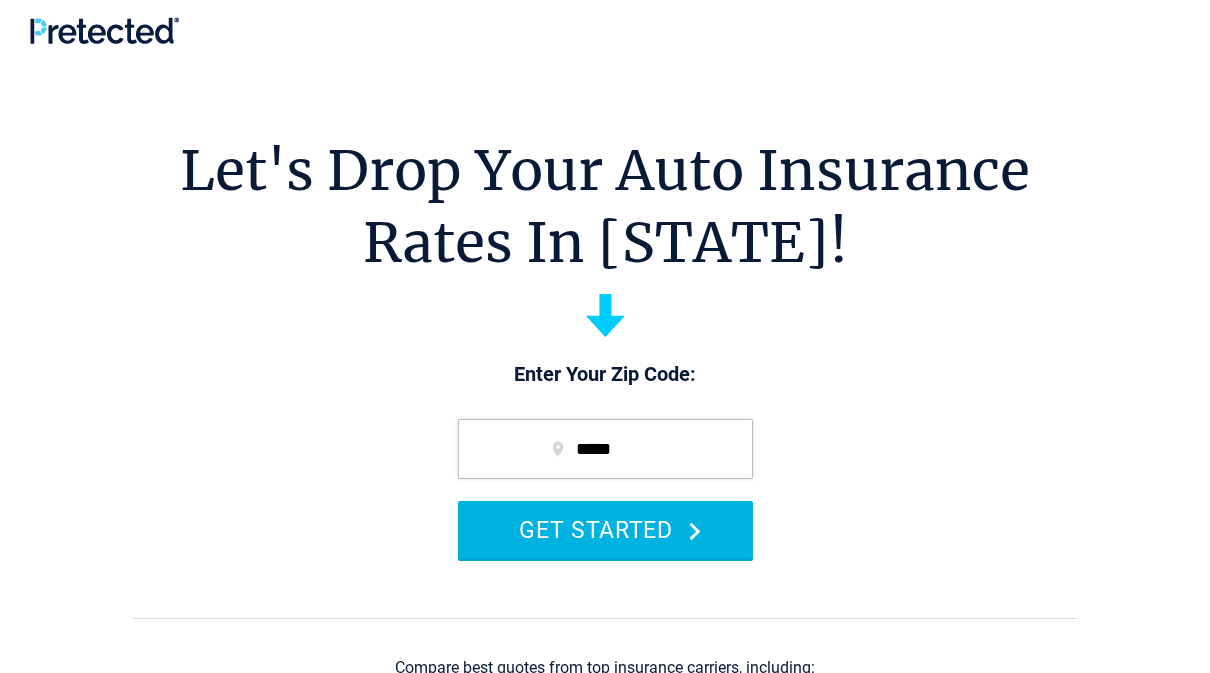 click on "GET STARTED" at bounding box center [605, 529] 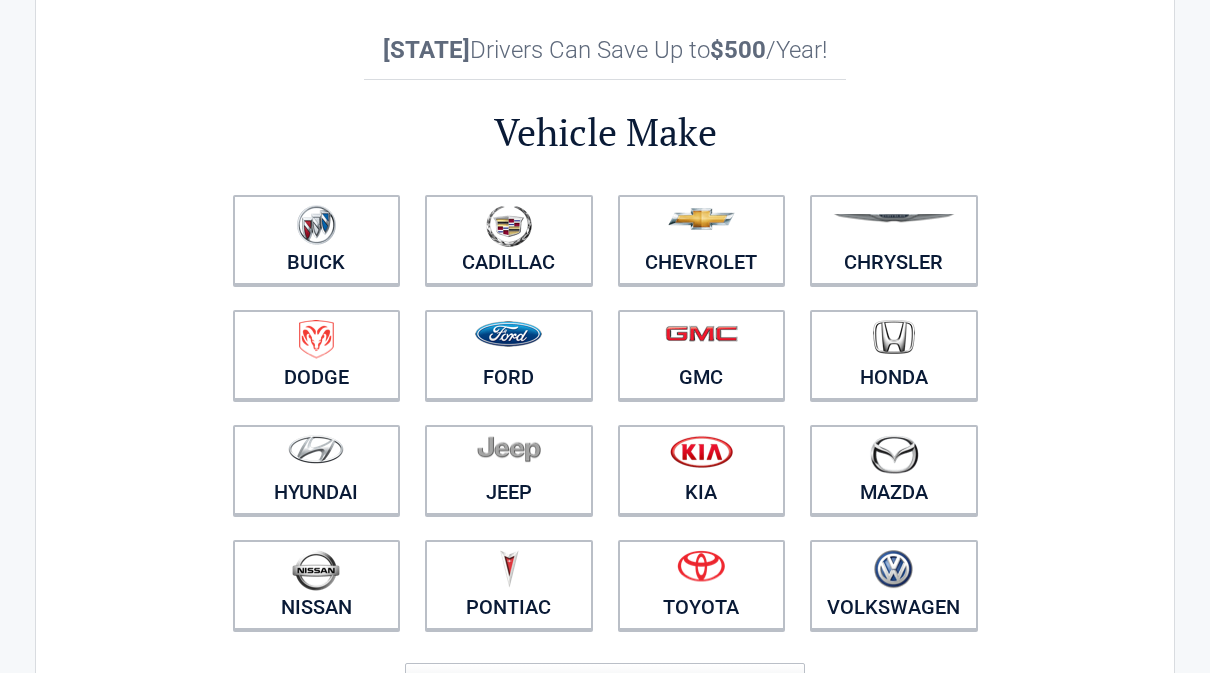 scroll, scrollTop: 74, scrollLeft: 0, axis: vertical 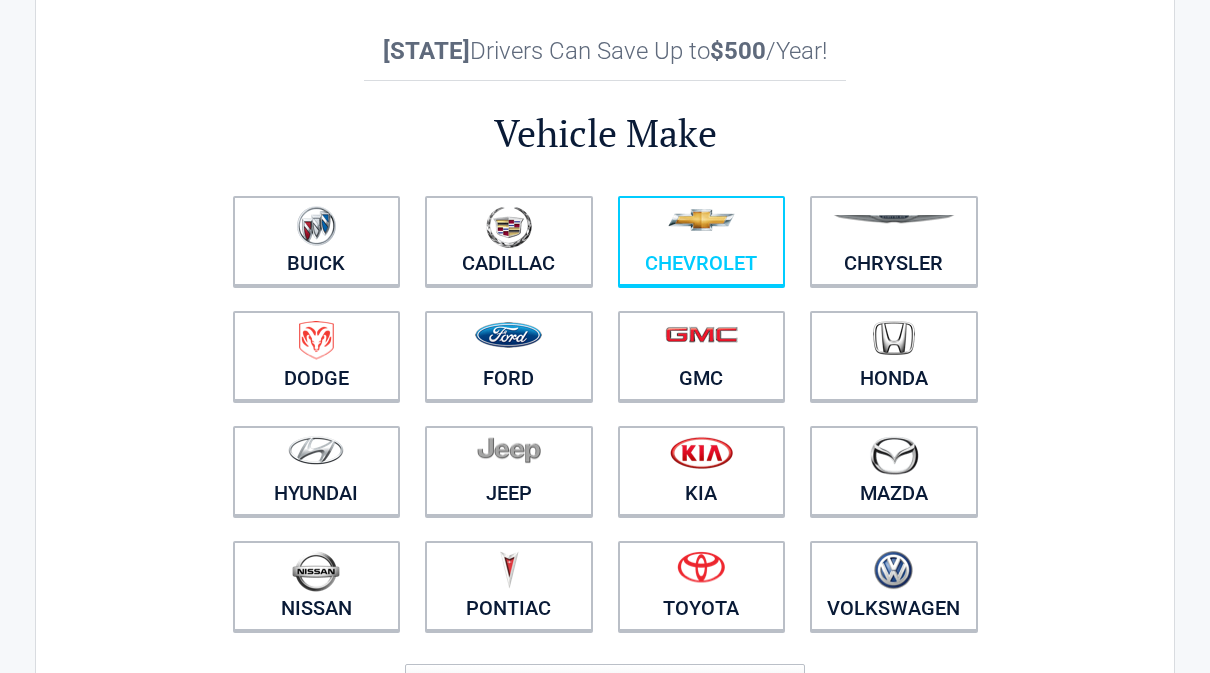 click on "Chevrolet" at bounding box center [702, 241] 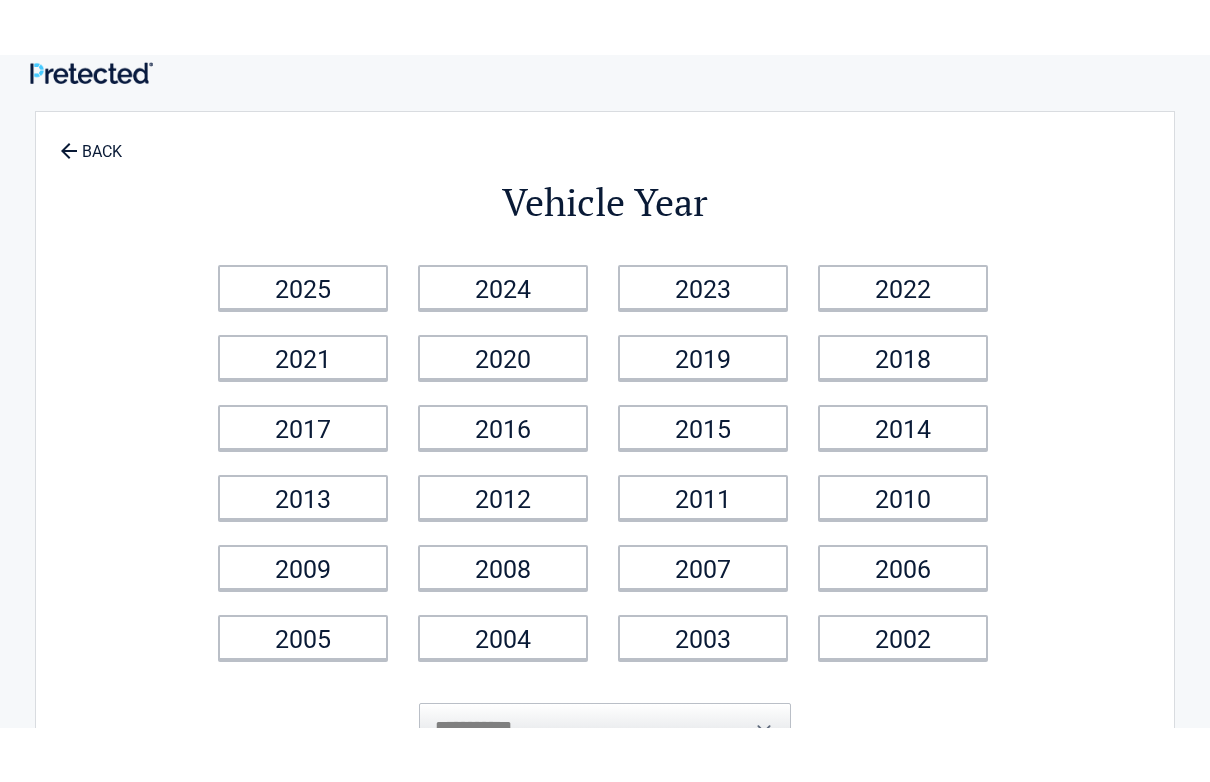 scroll, scrollTop: 0, scrollLeft: 0, axis: both 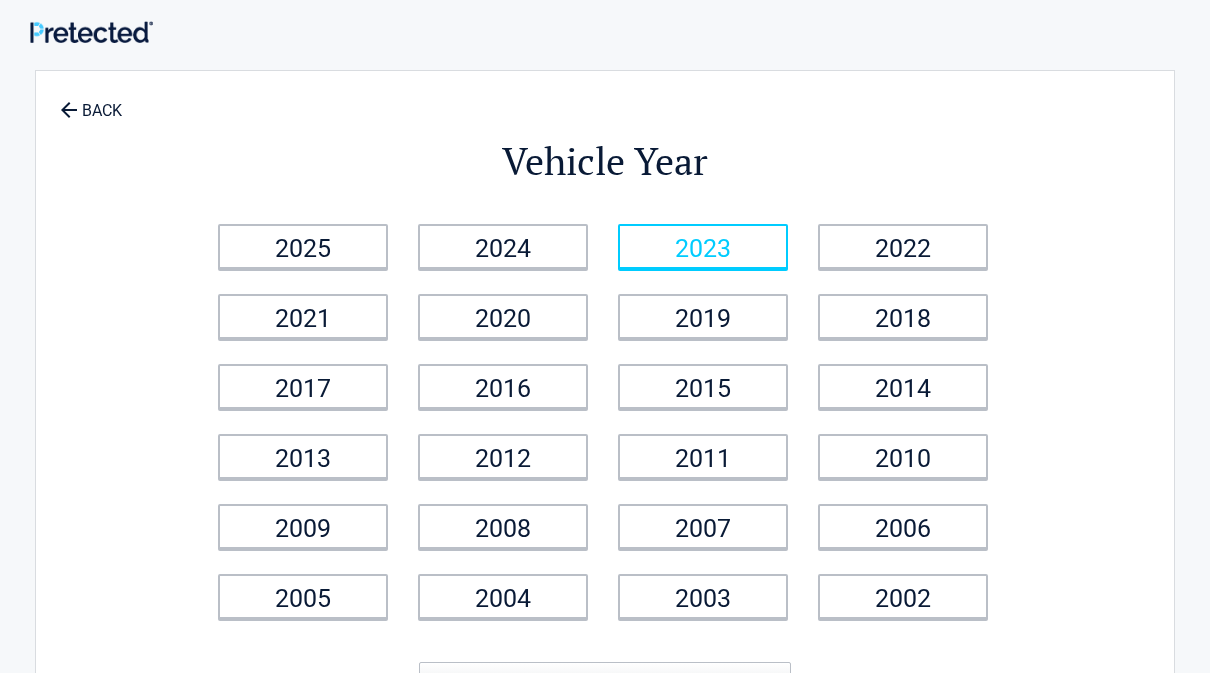 click on "2023" at bounding box center (703, 246) 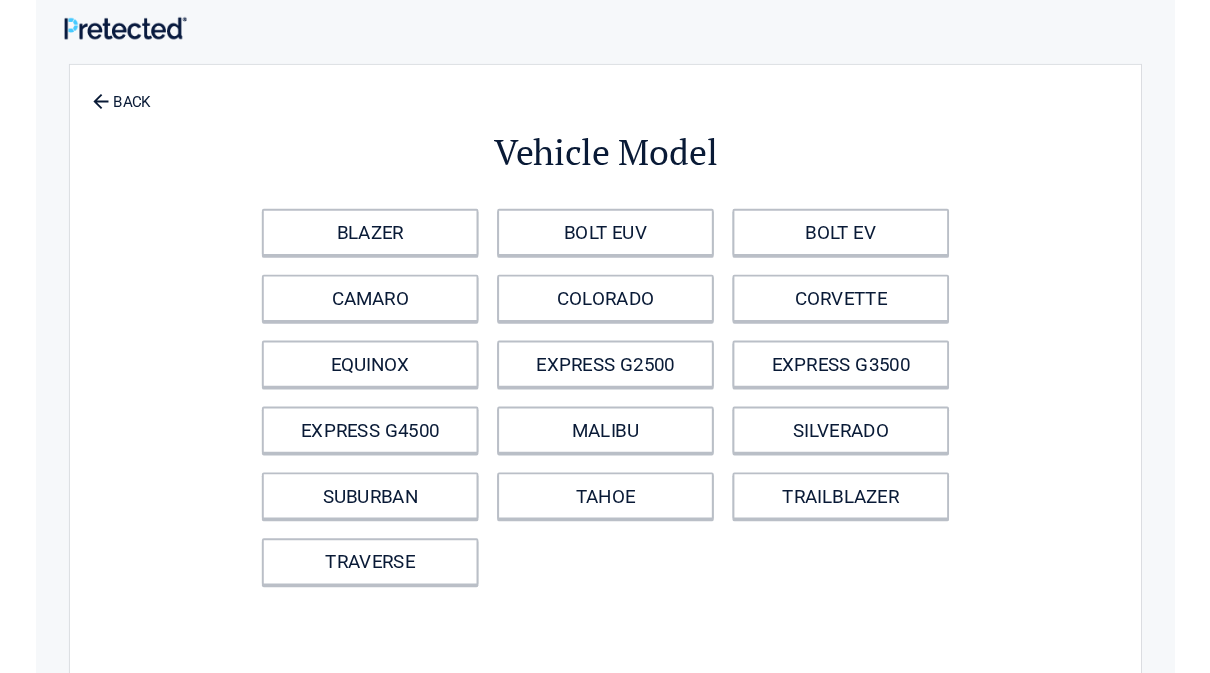 scroll, scrollTop: 19, scrollLeft: 0, axis: vertical 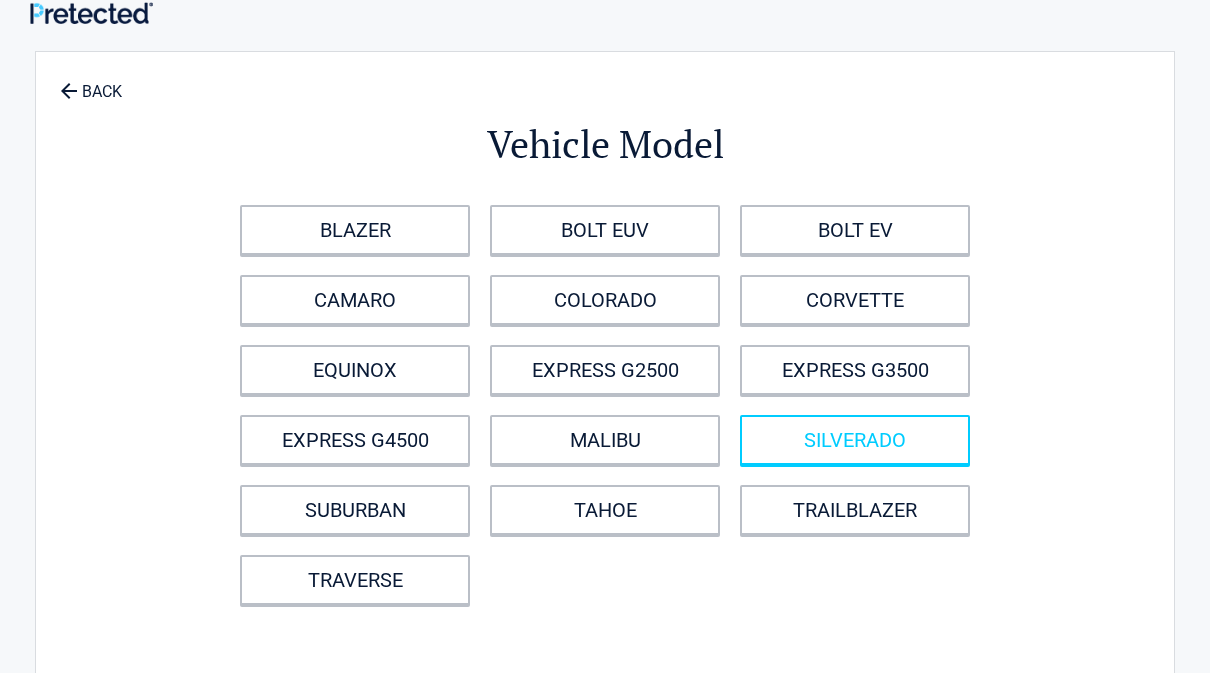 click on "SILVERADO" at bounding box center (855, 440) 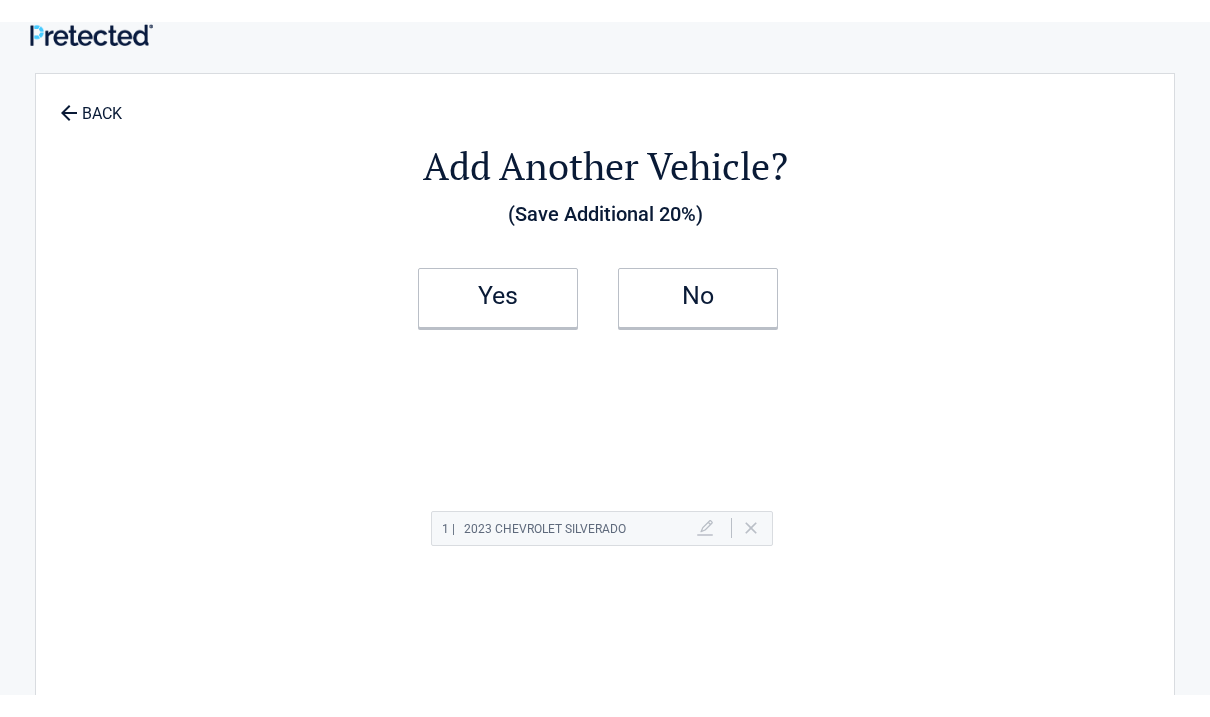 scroll, scrollTop: 0, scrollLeft: 0, axis: both 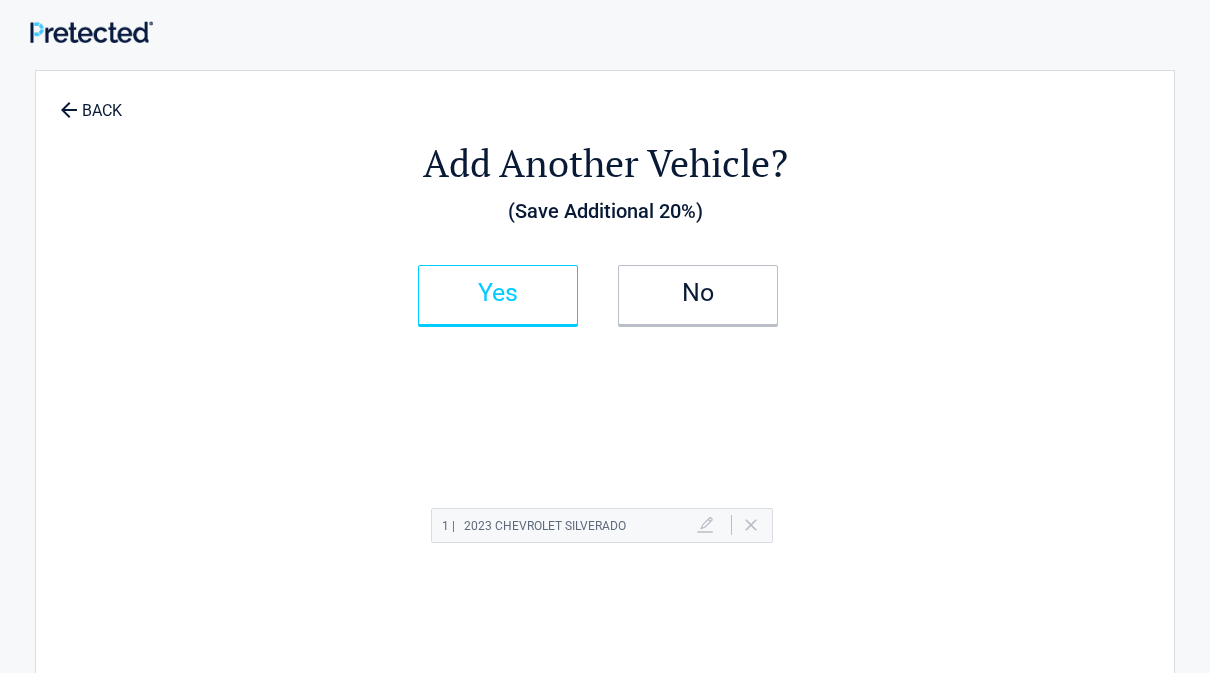 click on "Yes" at bounding box center (498, 293) 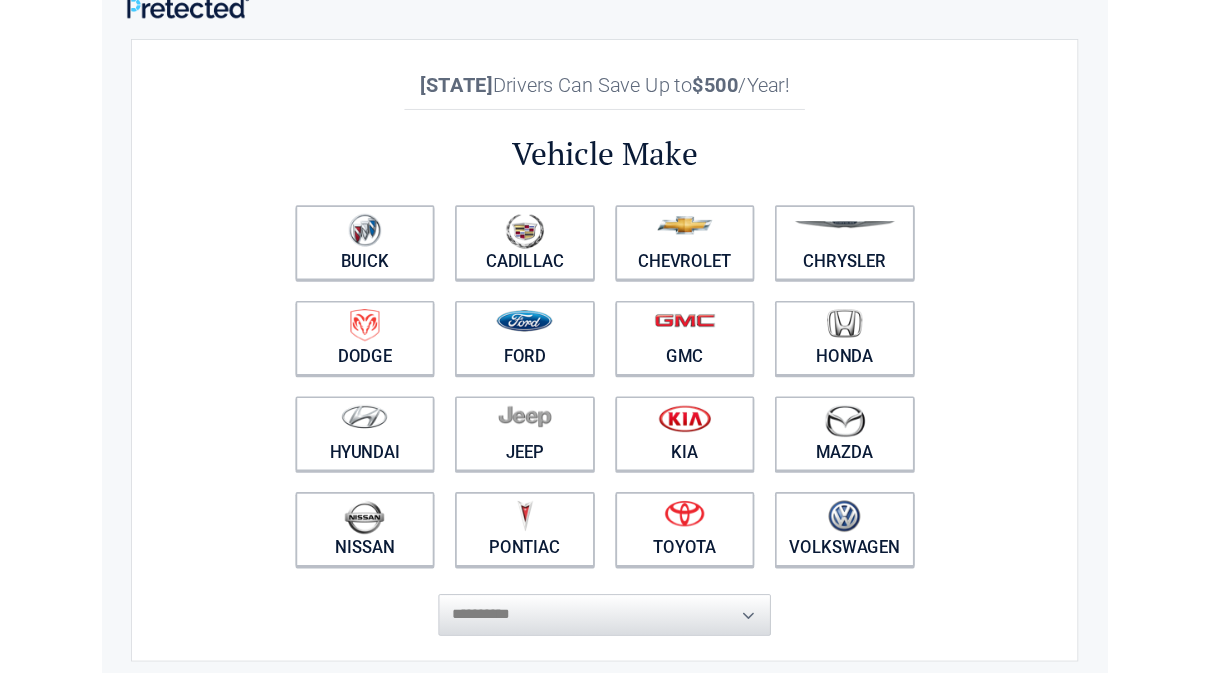scroll, scrollTop: 1, scrollLeft: 0, axis: vertical 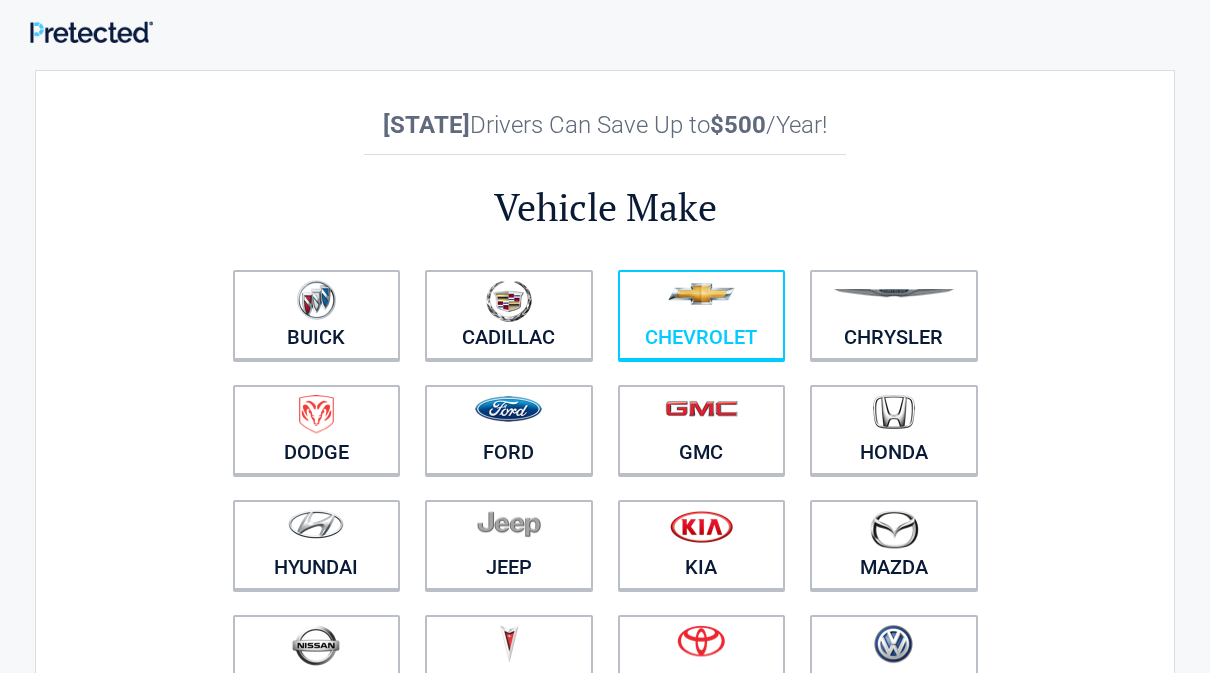 click at bounding box center [702, 302] 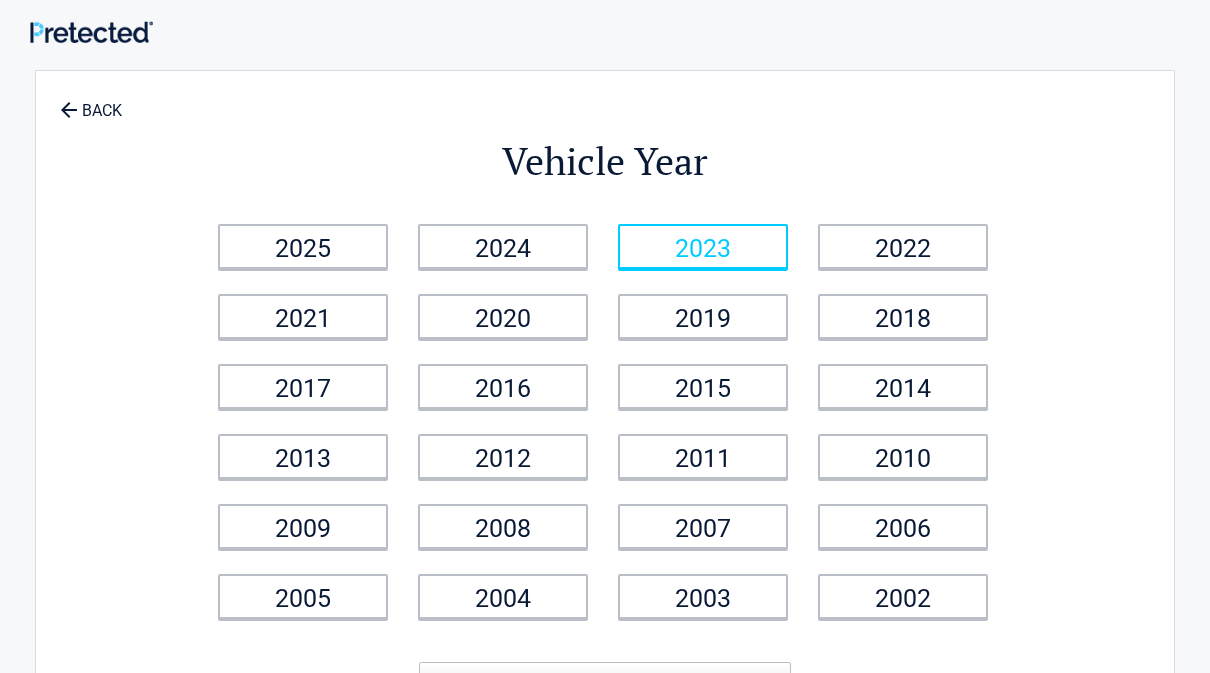 click on "2023" at bounding box center [703, 246] 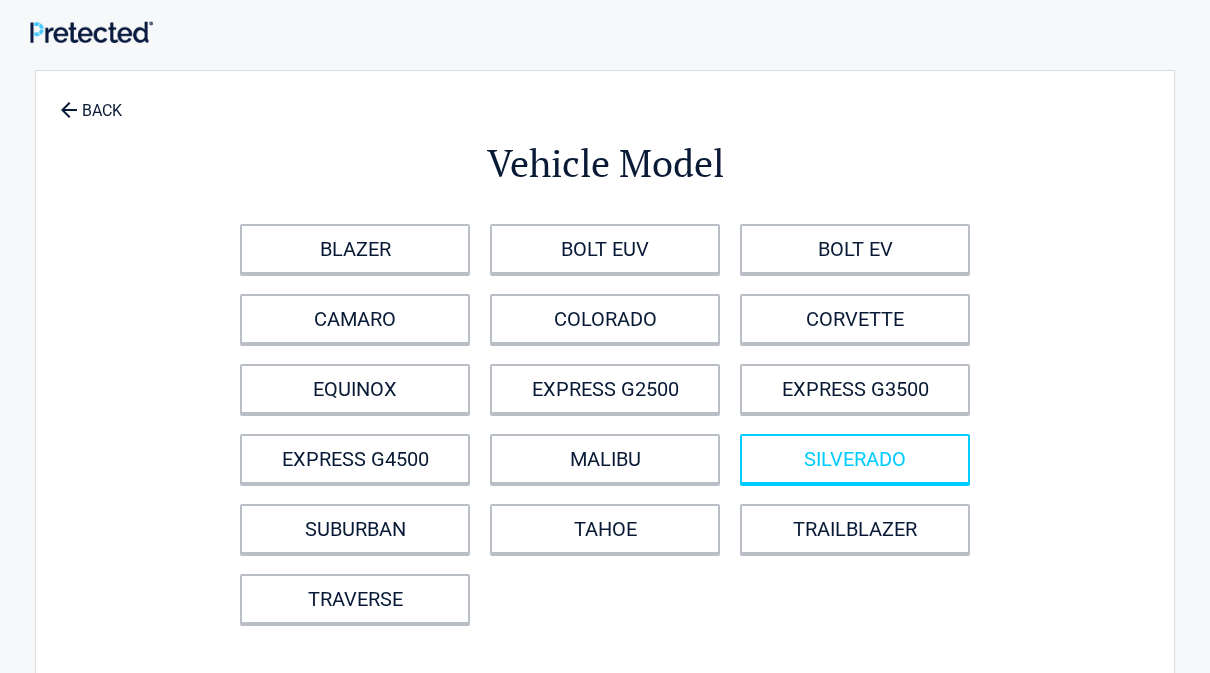 click on "SILVERADO" at bounding box center [855, 459] 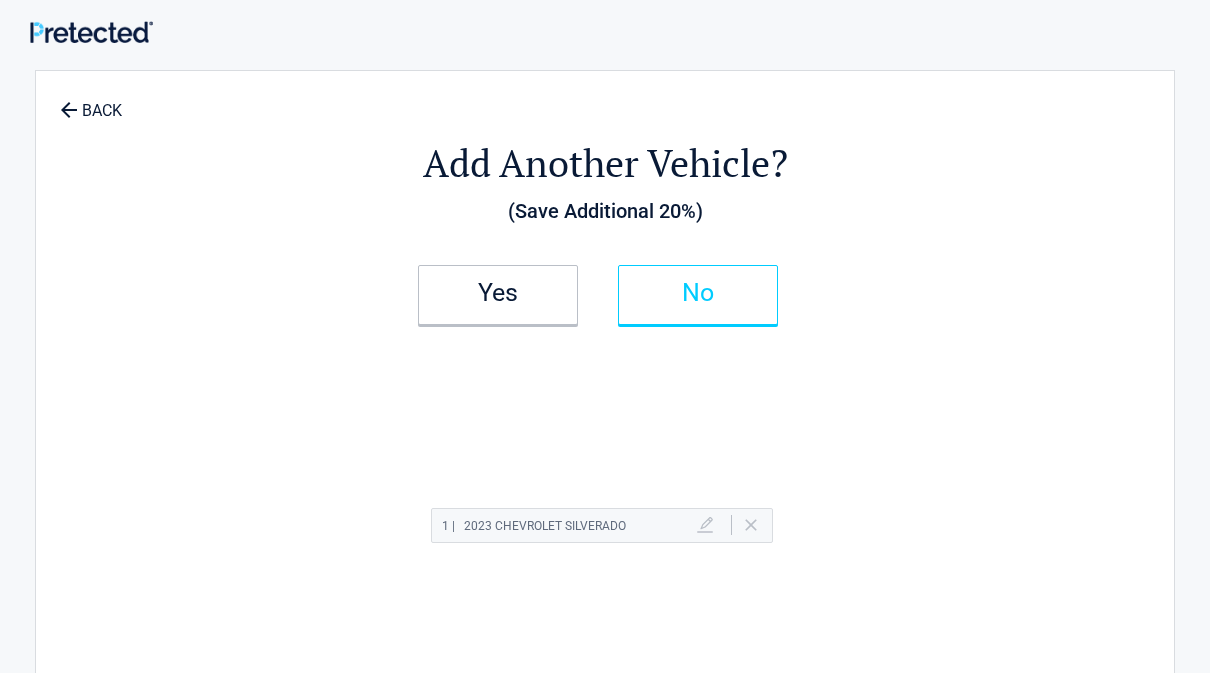 click on "No" at bounding box center (698, 293) 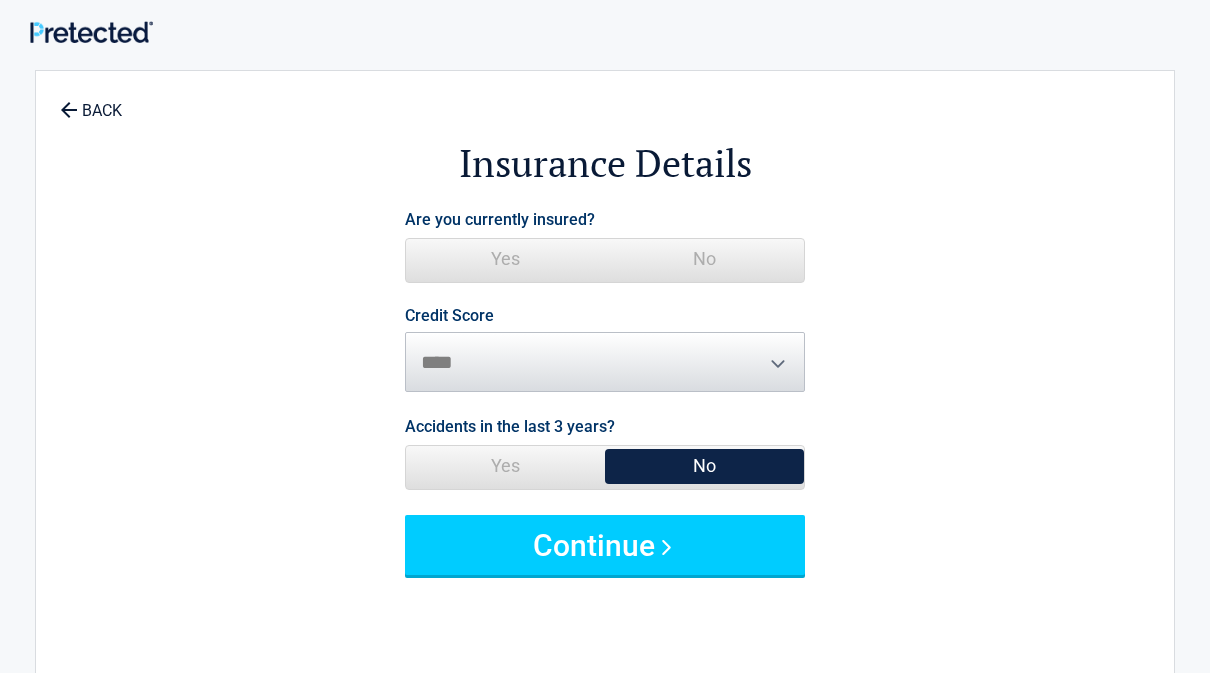 click on "Yes" at bounding box center [505, 259] 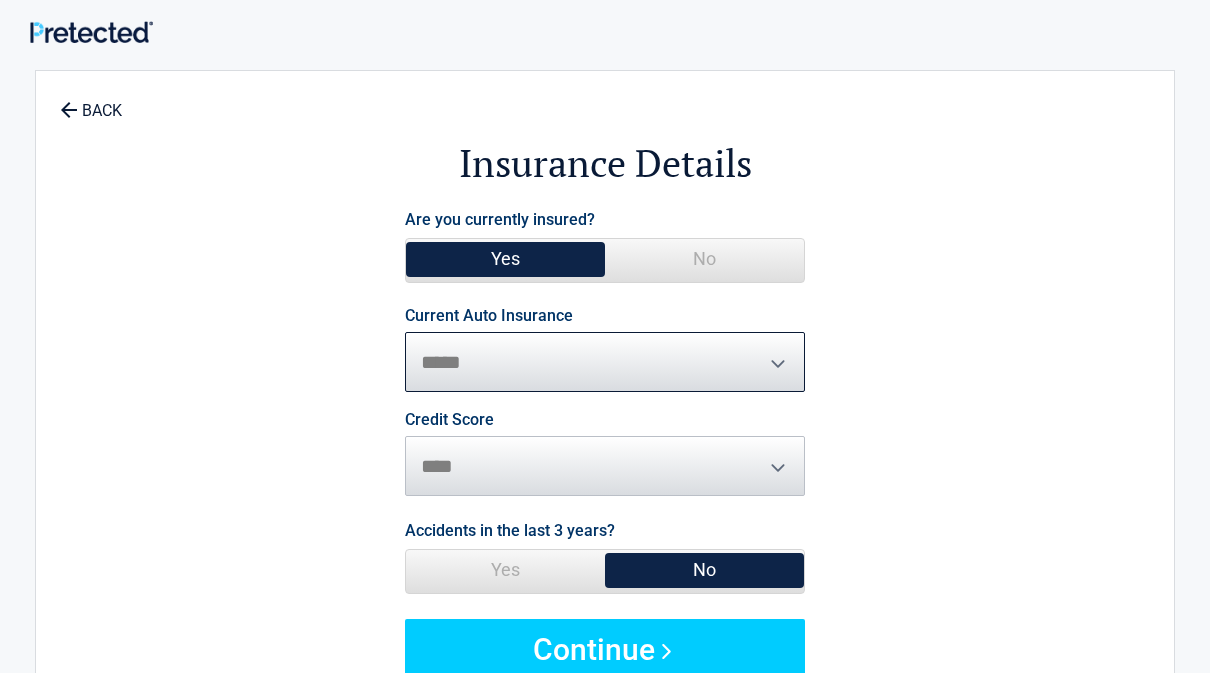 click on "**********" at bounding box center [605, 362] 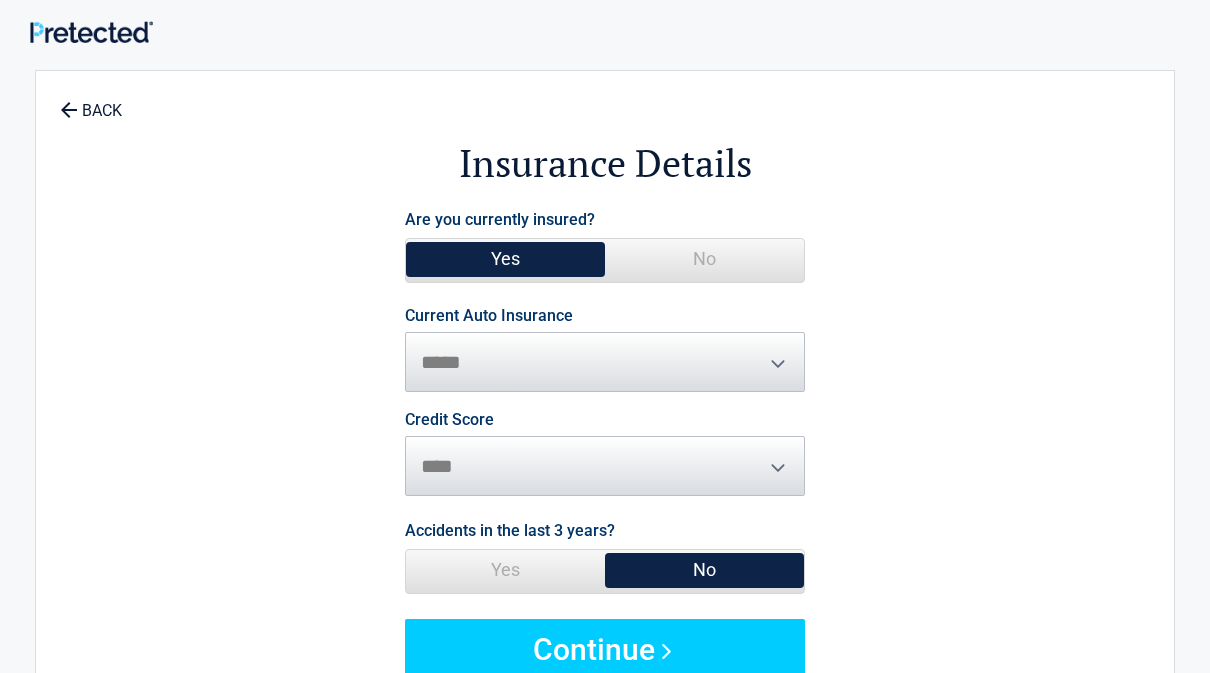 click on "**********" at bounding box center [605, 442] 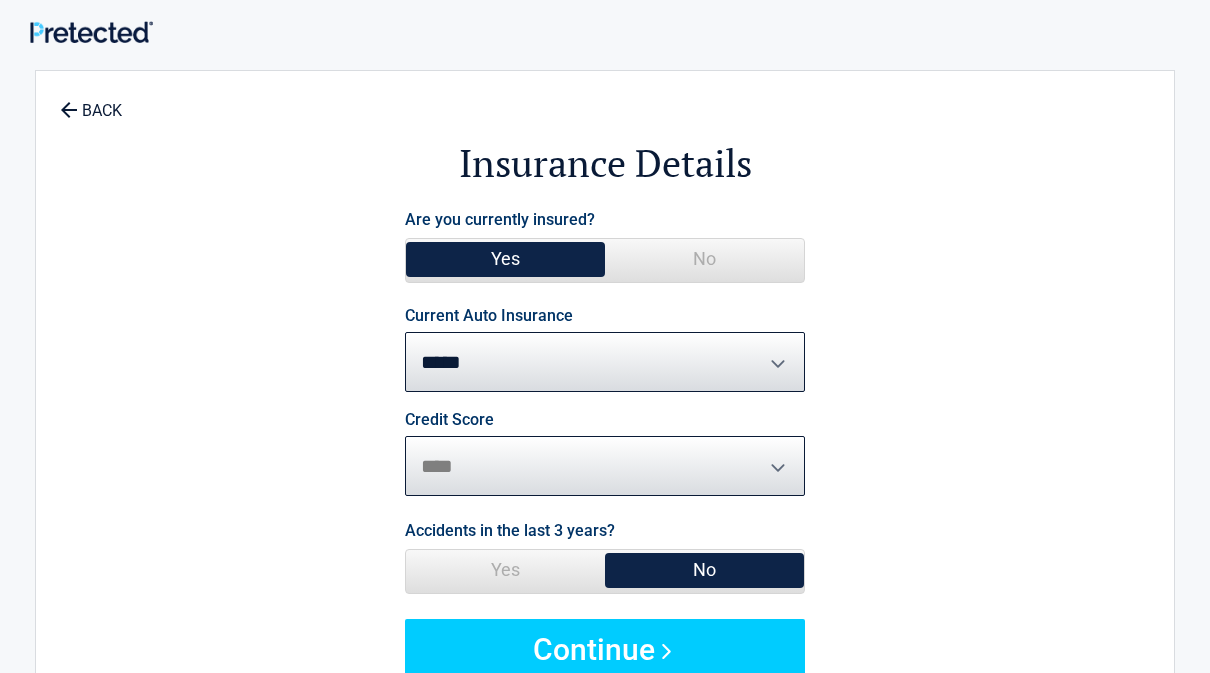 click on "*********
****
*******
****" at bounding box center [605, 466] 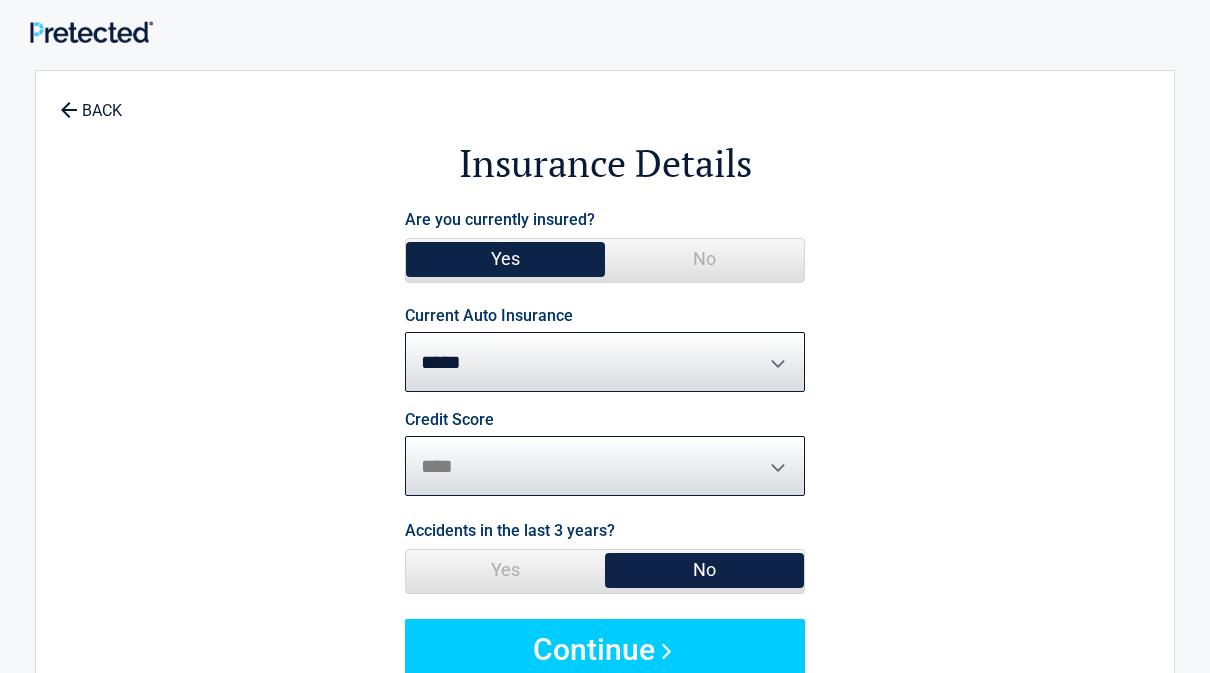select on "*******" 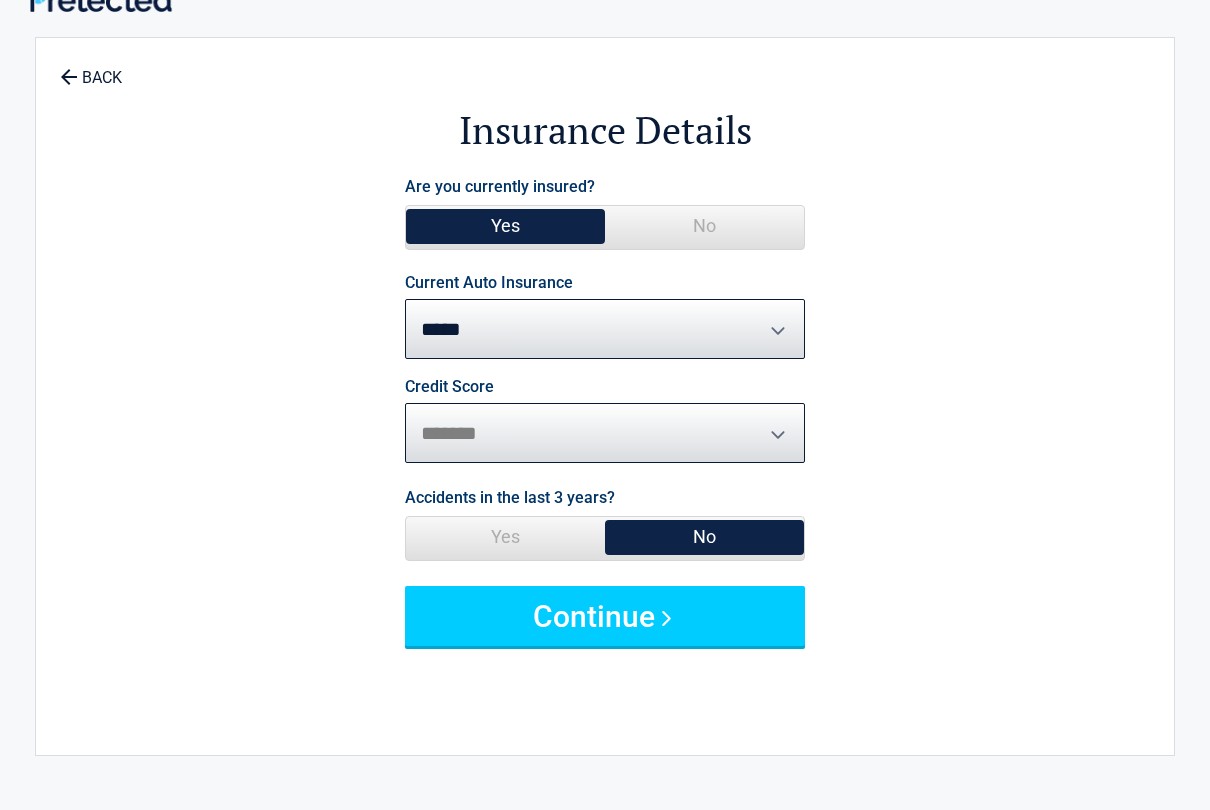scroll, scrollTop: 55, scrollLeft: 0, axis: vertical 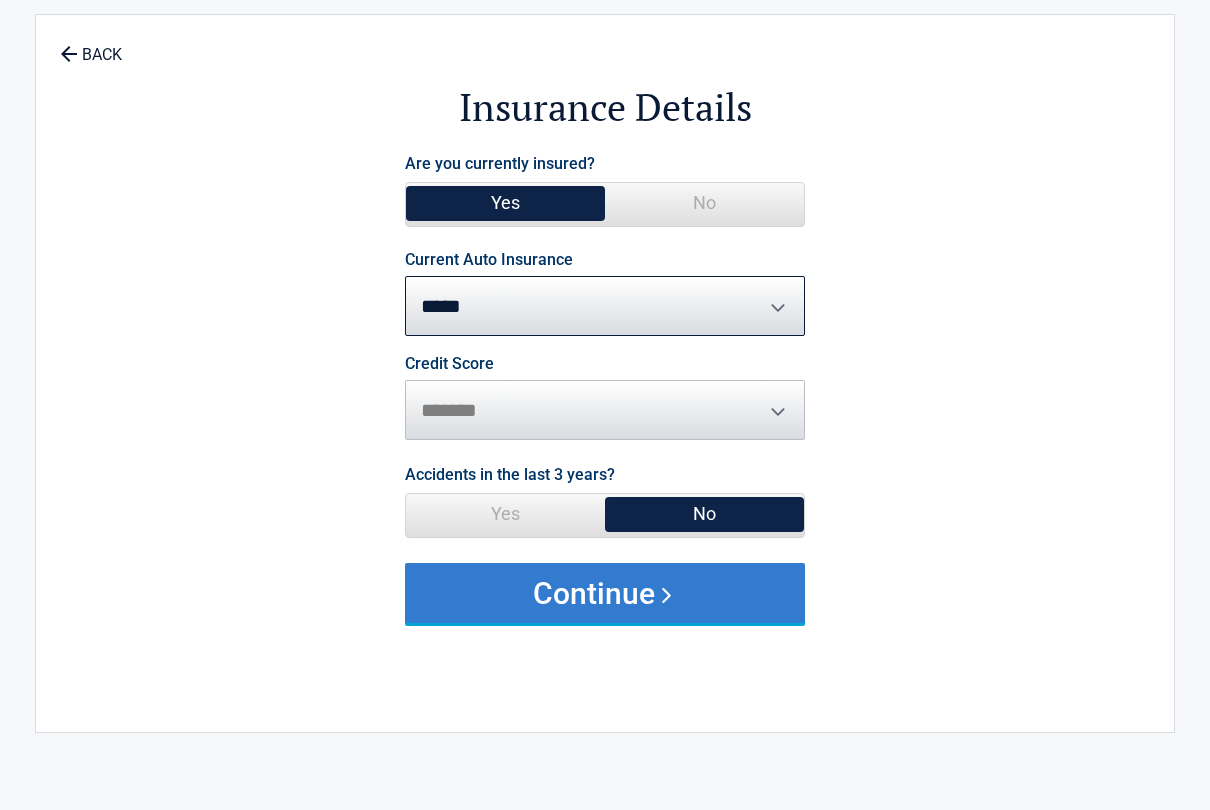 click on "Continue" at bounding box center [605, 594] 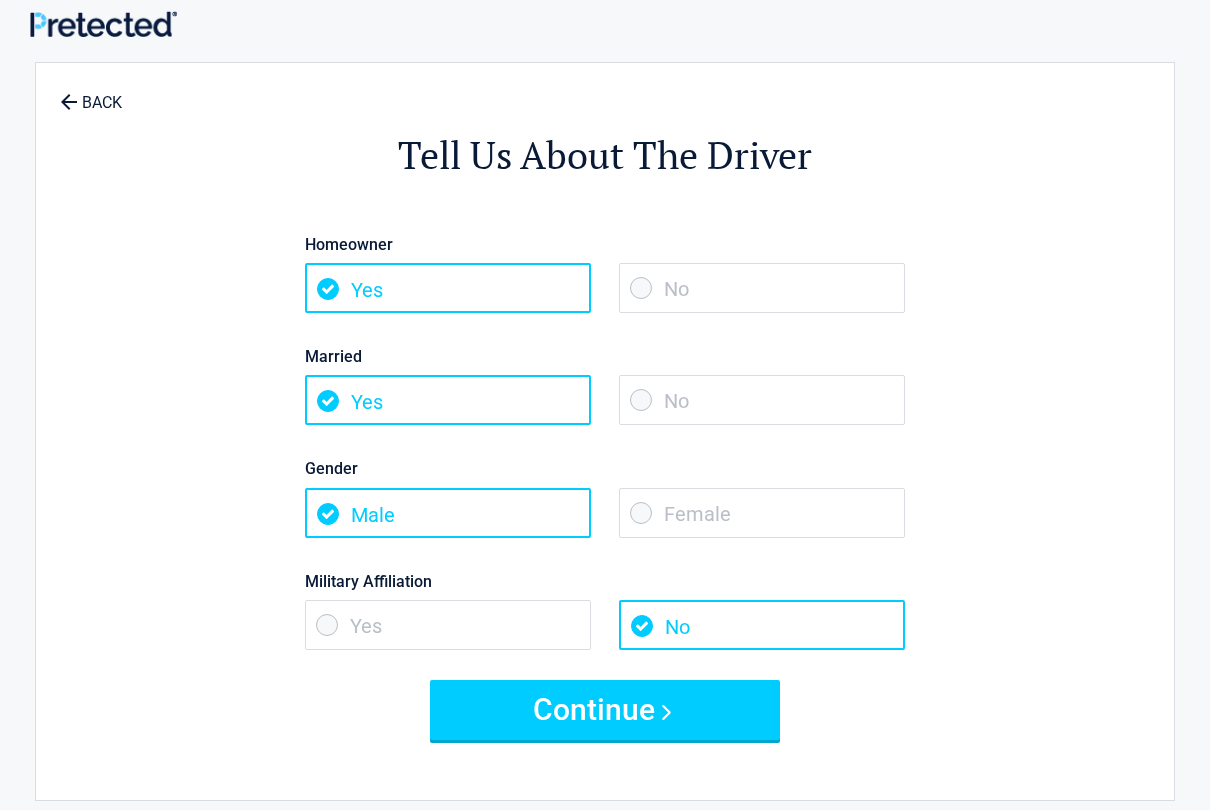 scroll, scrollTop: 0, scrollLeft: 0, axis: both 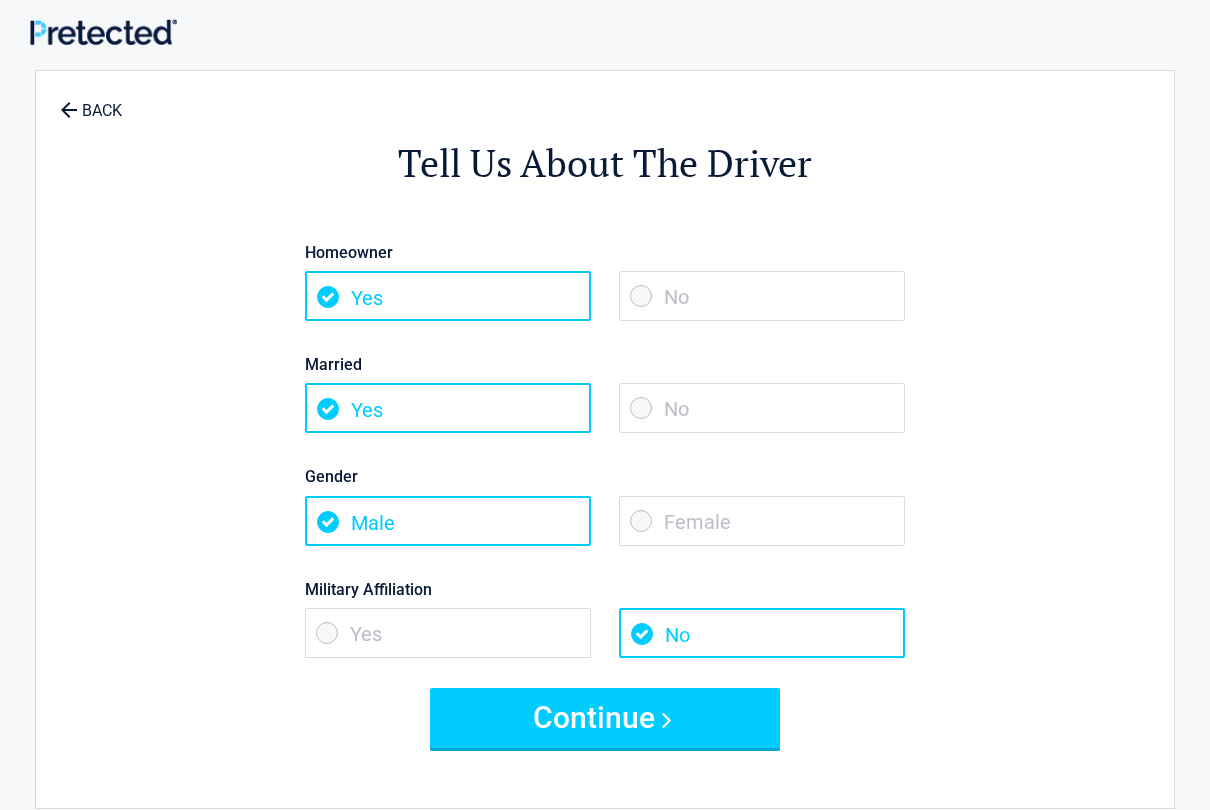 click on "No" at bounding box center [762, 296] 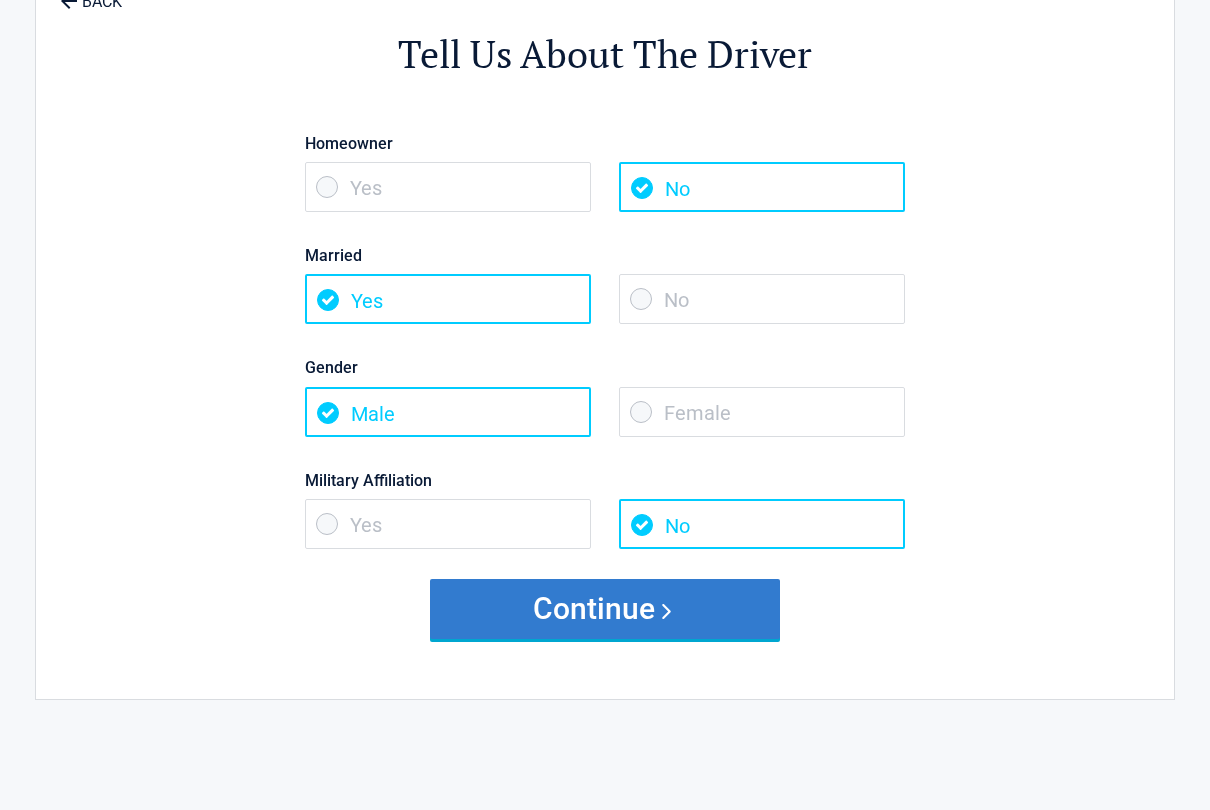 click on "Continue" at bounding box center (605, 610) 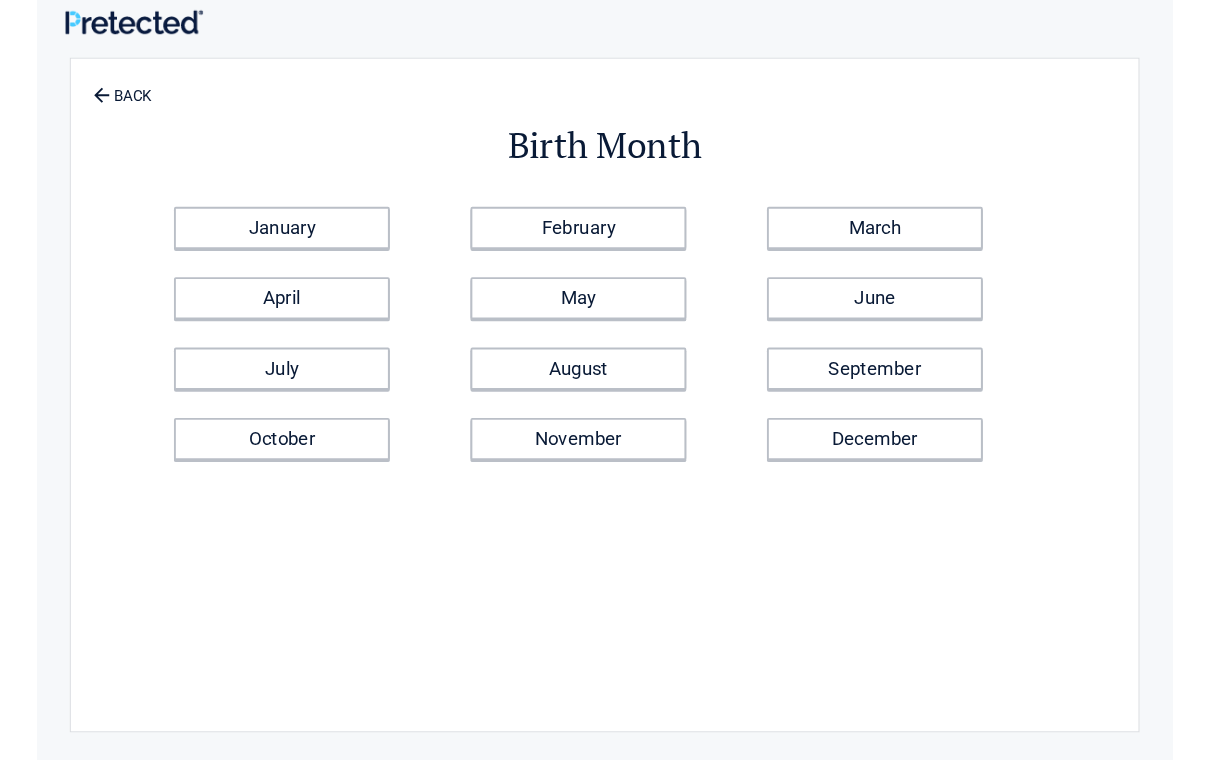 scroll, scrollTop: 0, scrollLeft: 0, axis: both 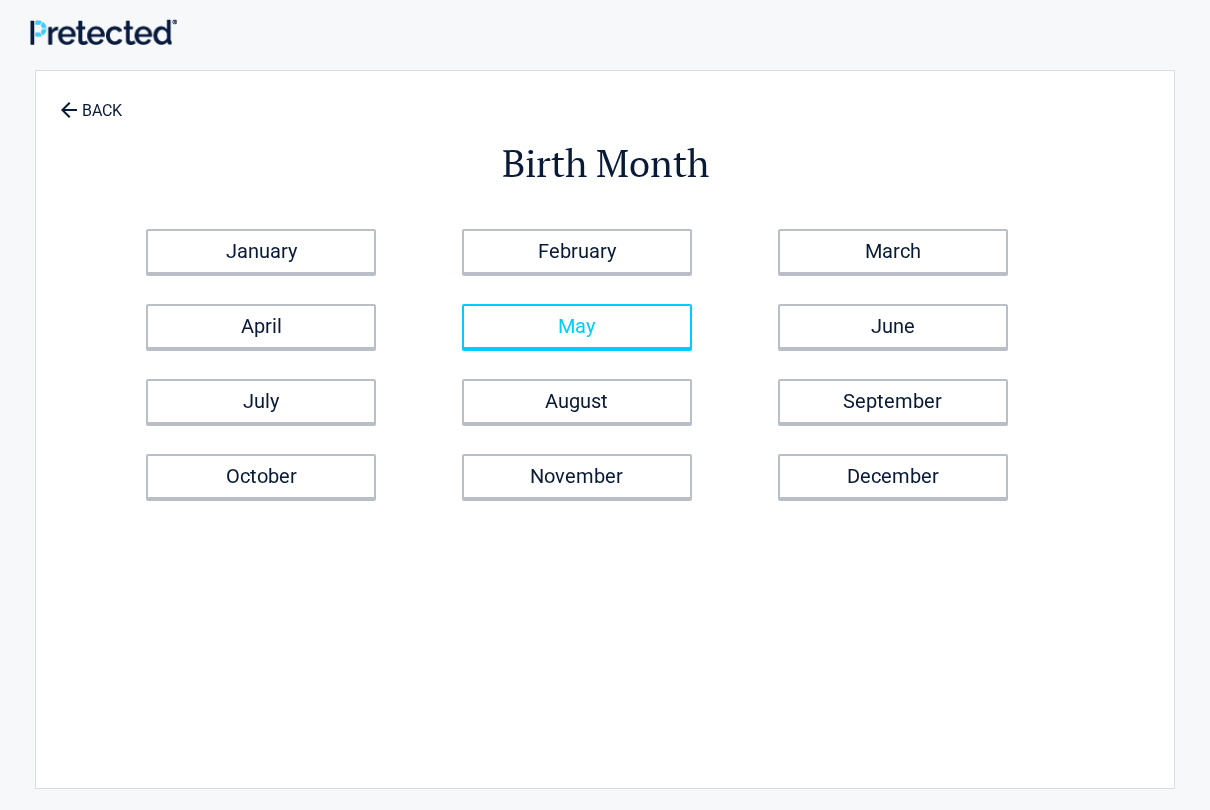 click on "May" at bounding box center (577, 326) 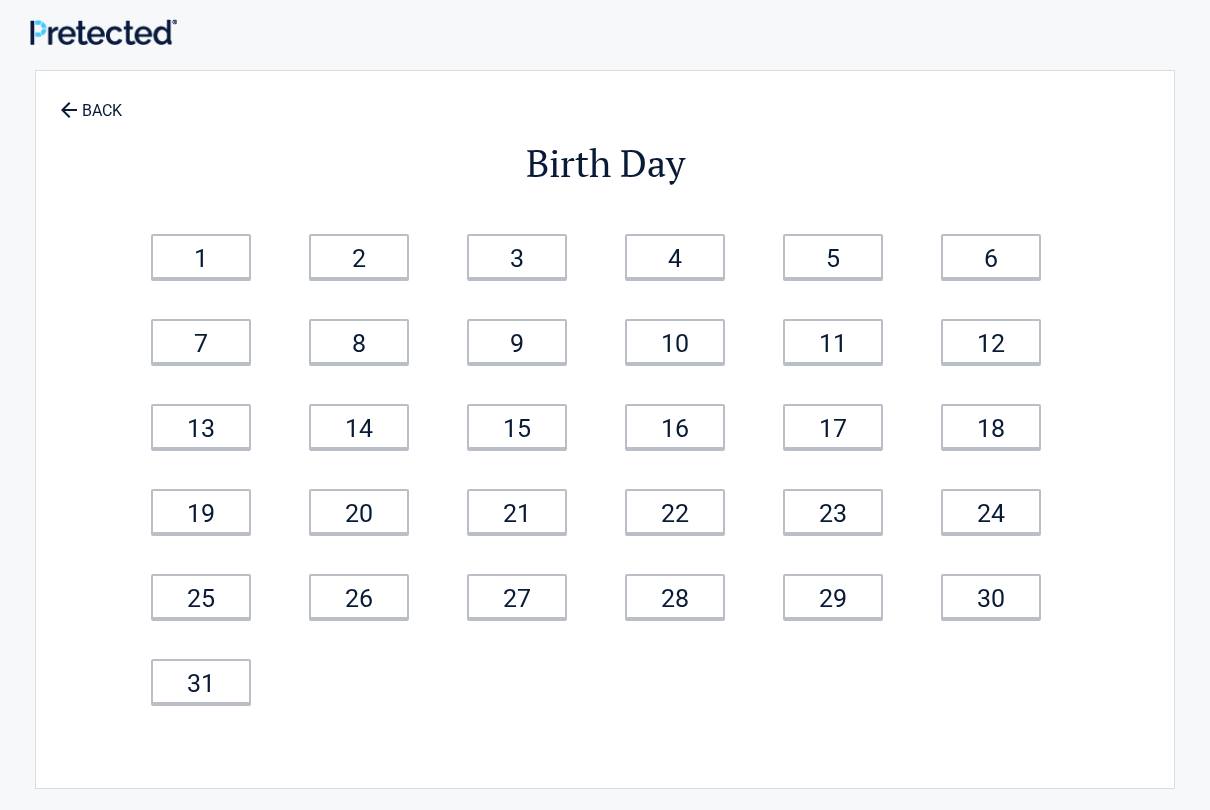 click on "7" at bounding box center [210, 341] 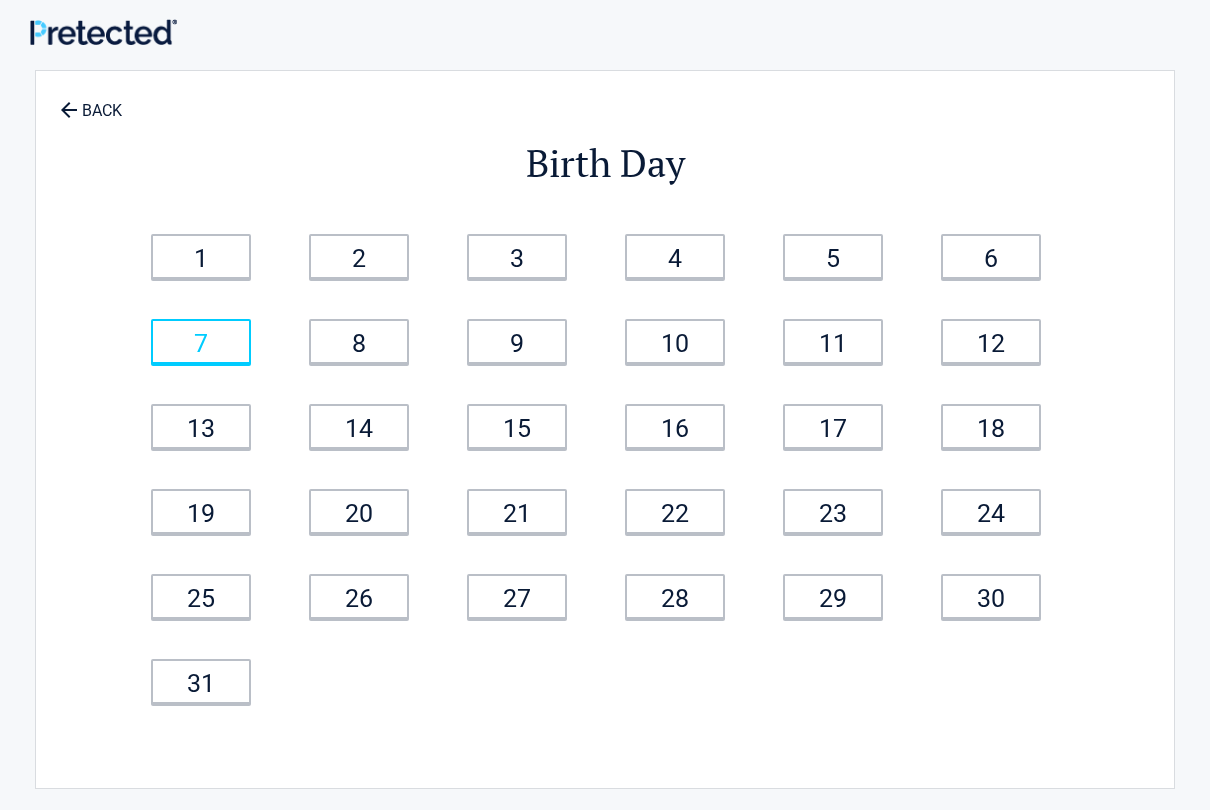 click on "7" at bounding box center [201, 341] 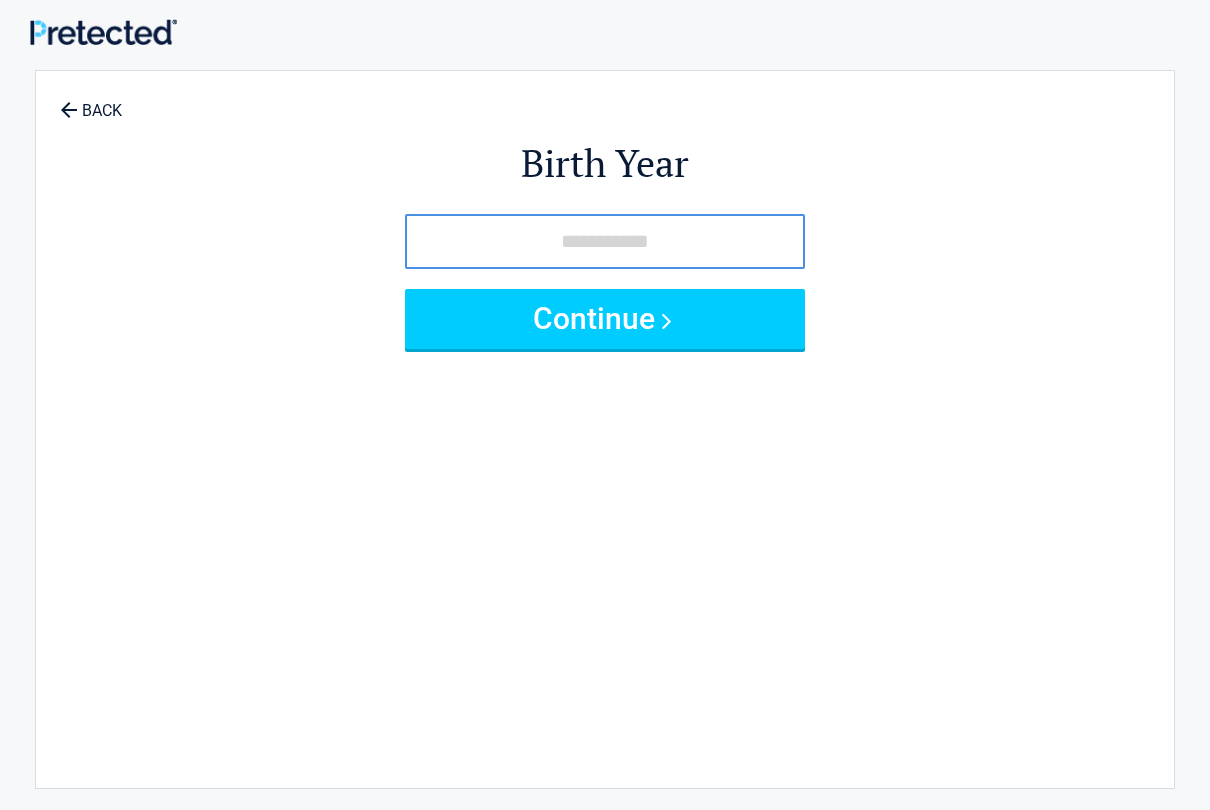 click at bounding box center (605, 241) 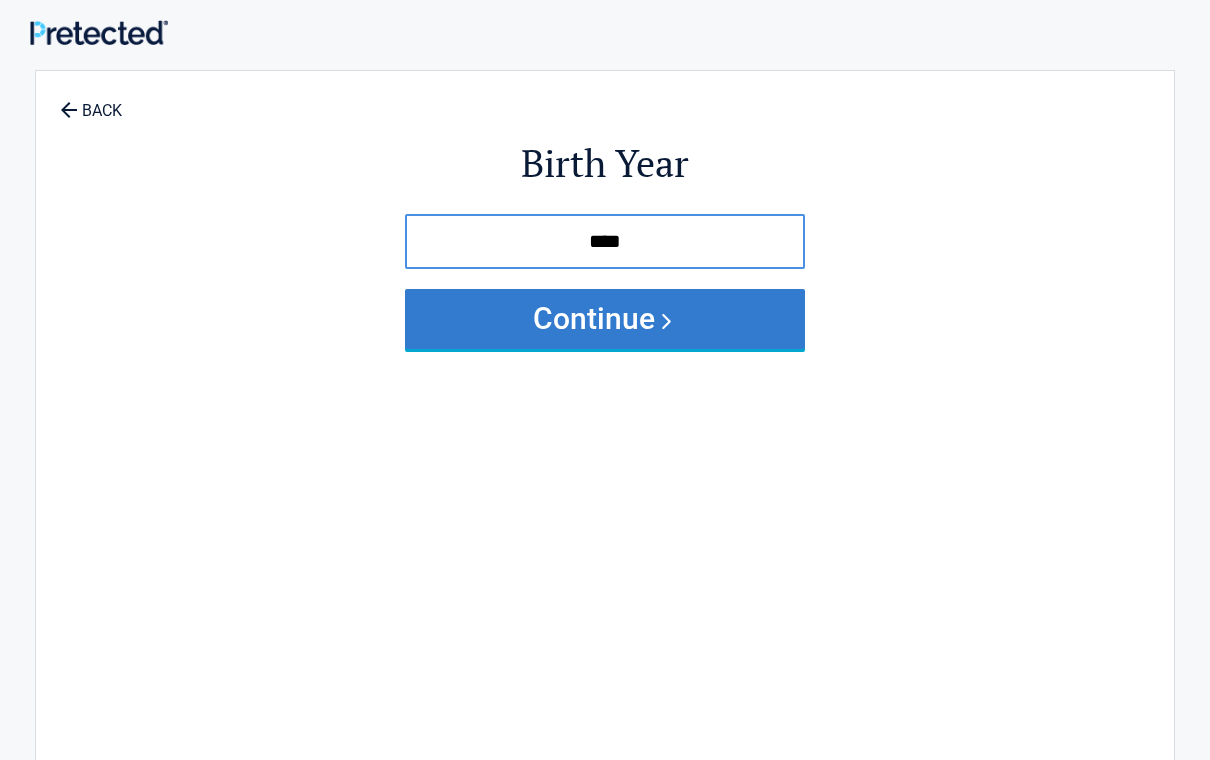 type on "****" 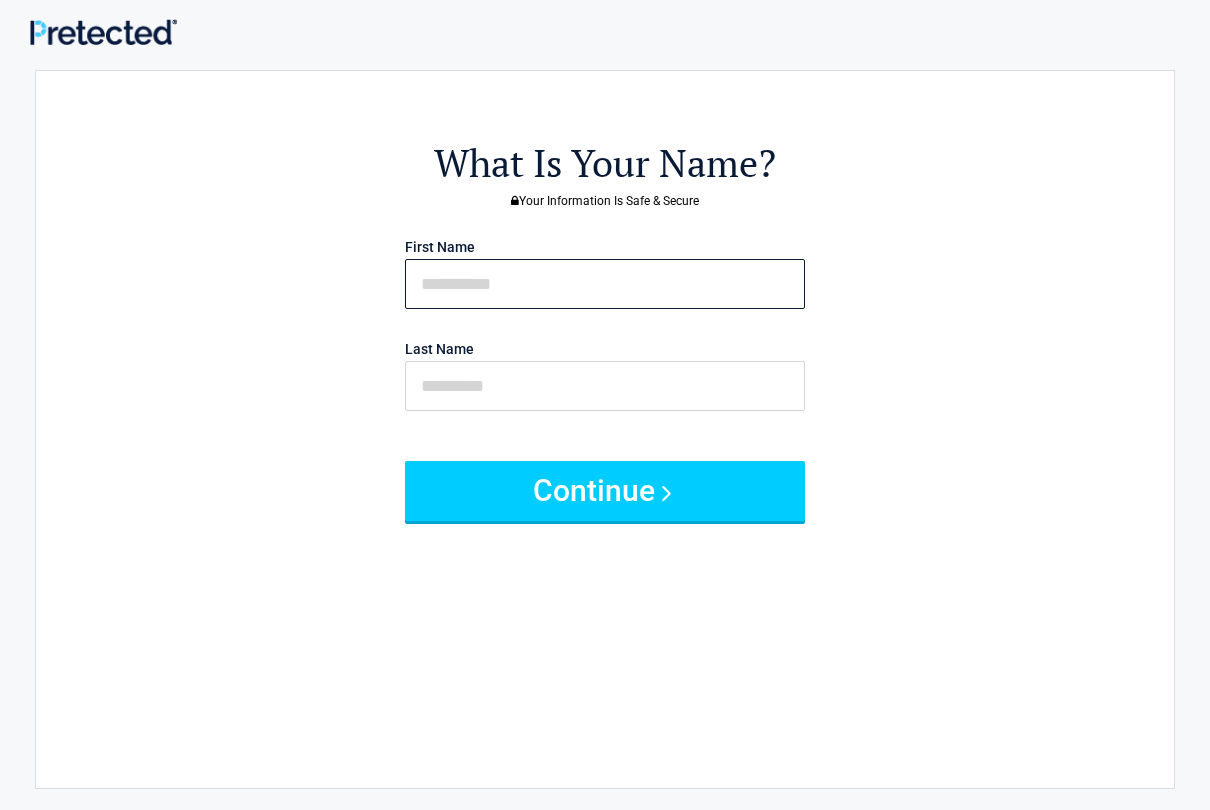 click at bounding box center (605, 284) 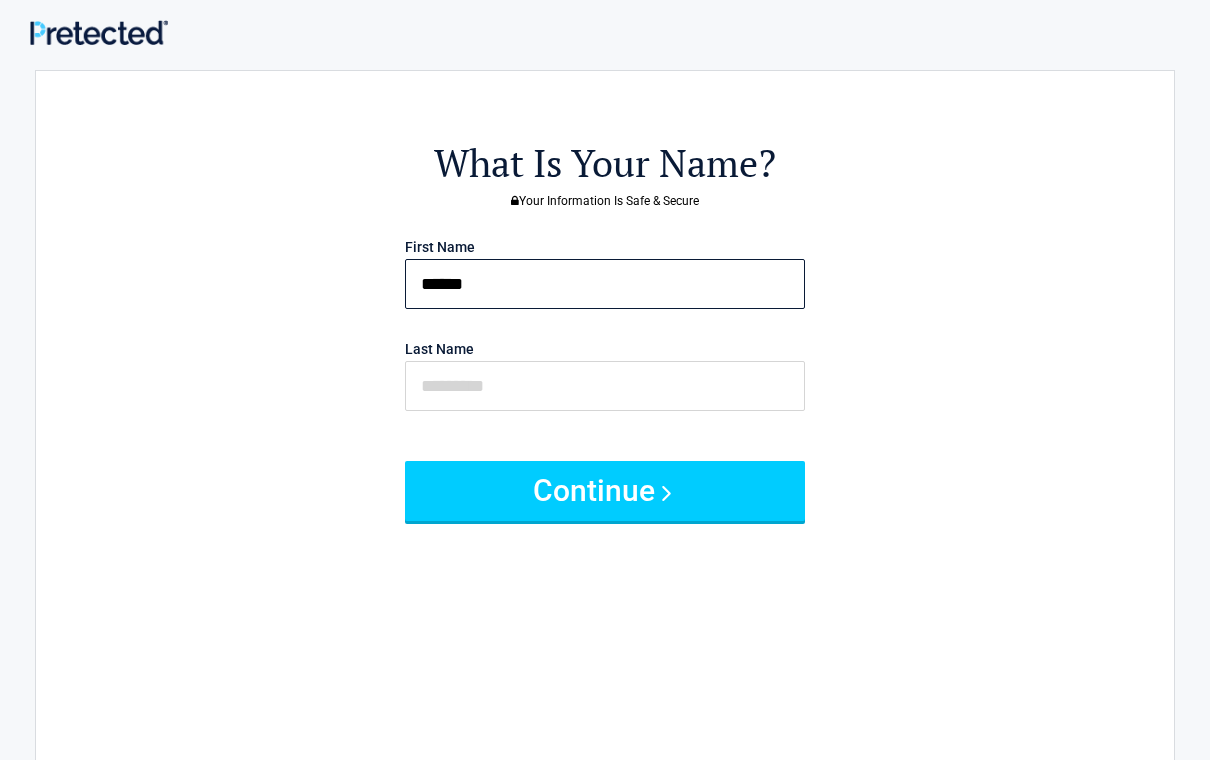 type on "******" 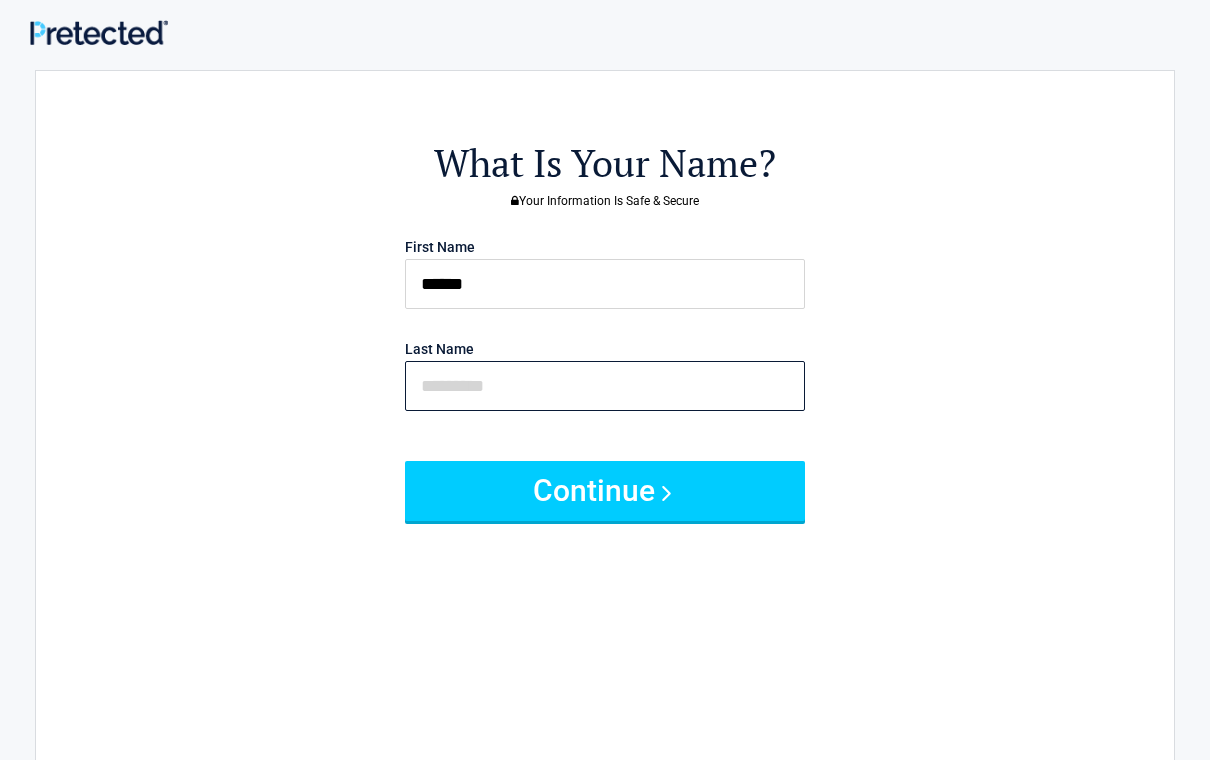 click at bounding box center [605, 386] 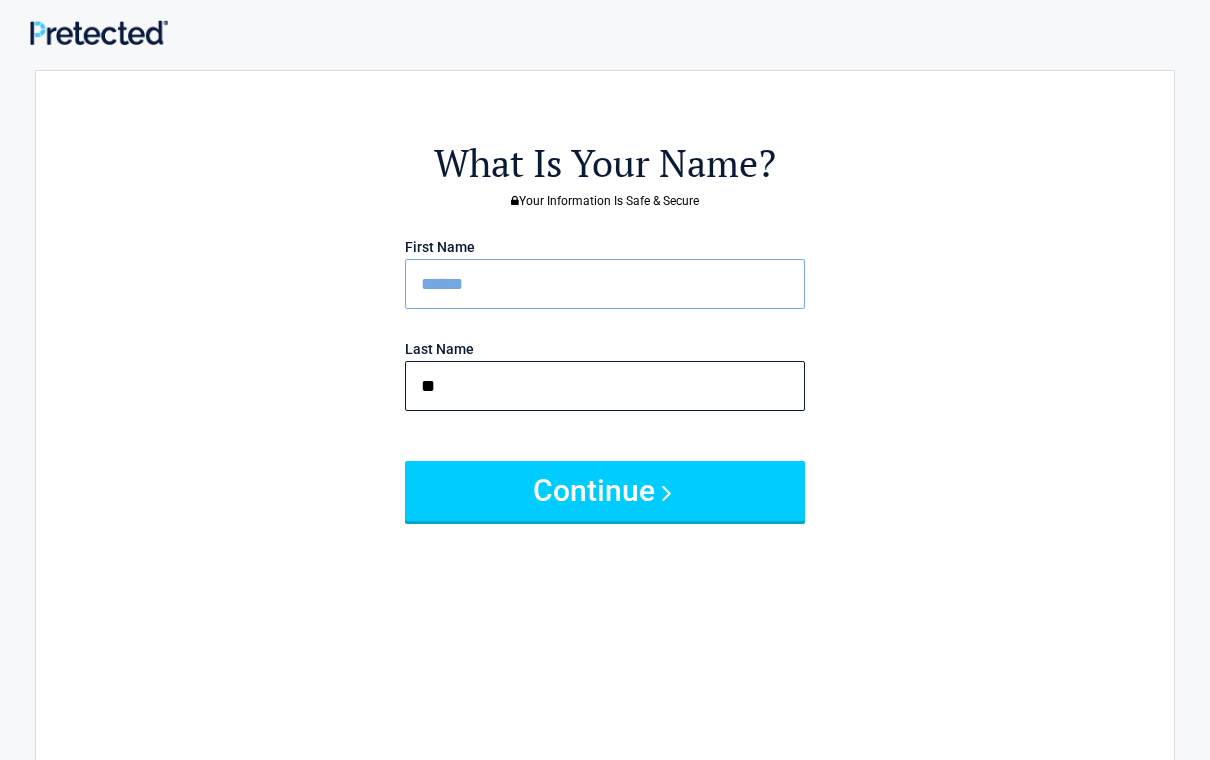 type on "*" 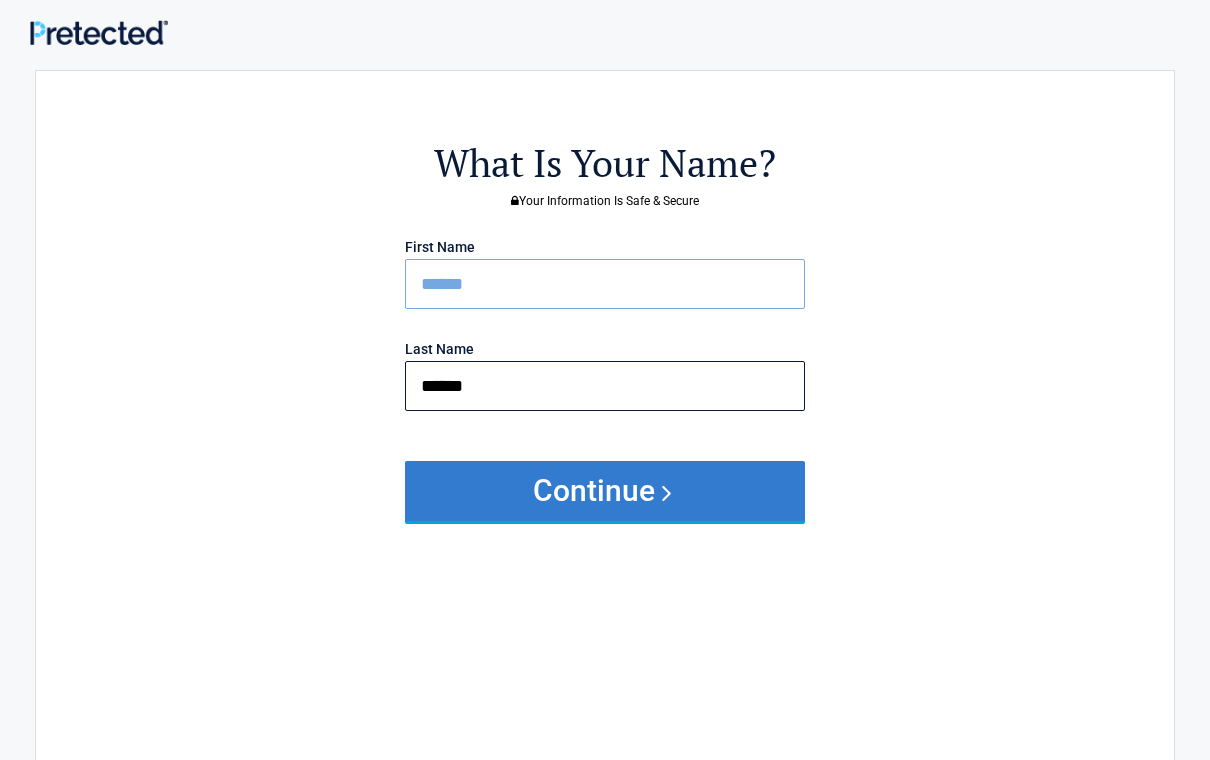 type on "******" 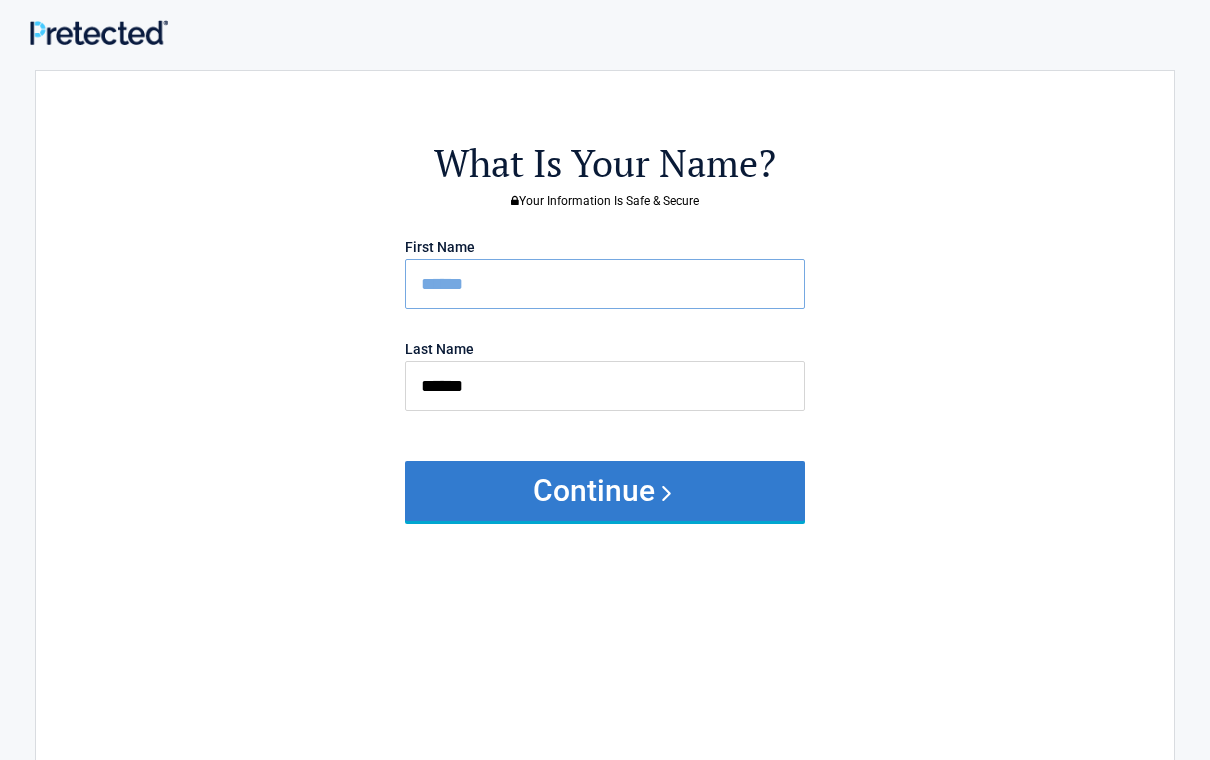 click on "Continue" at bounding box center (605, 491) 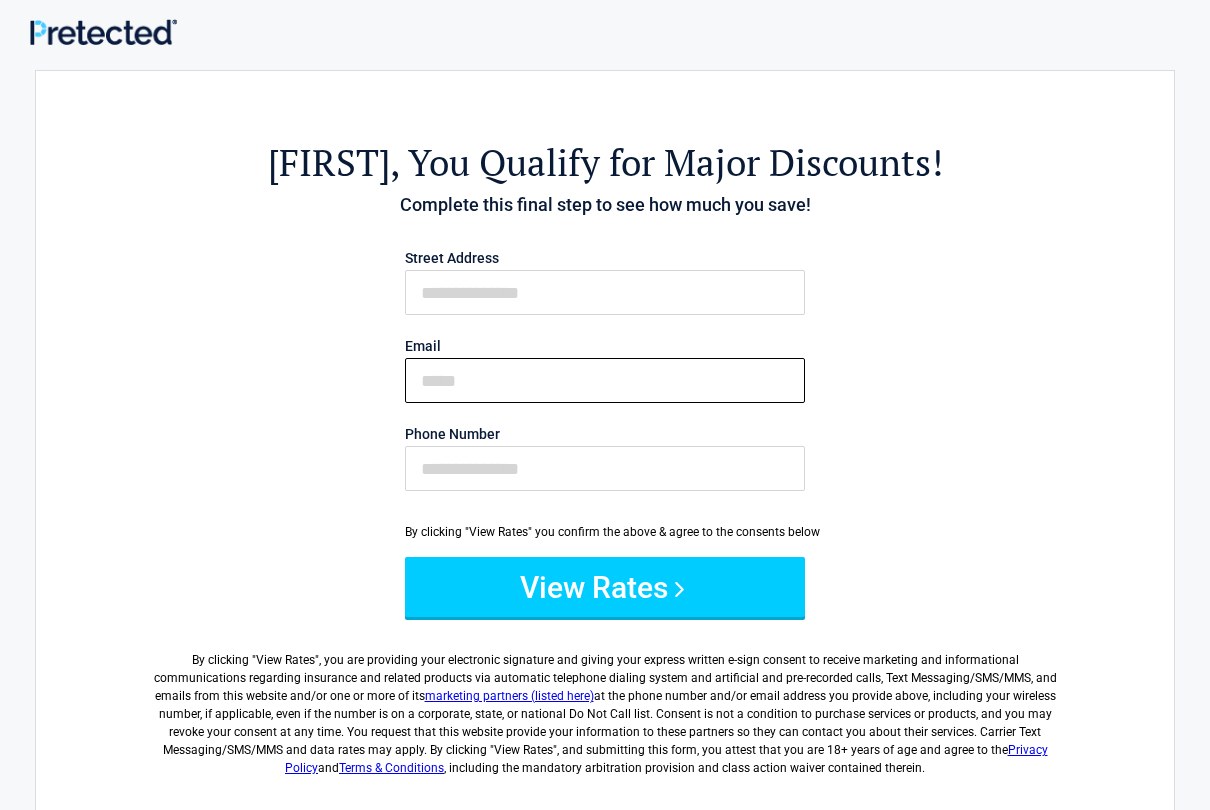 click on "Email" at bounding box center [605, 380] 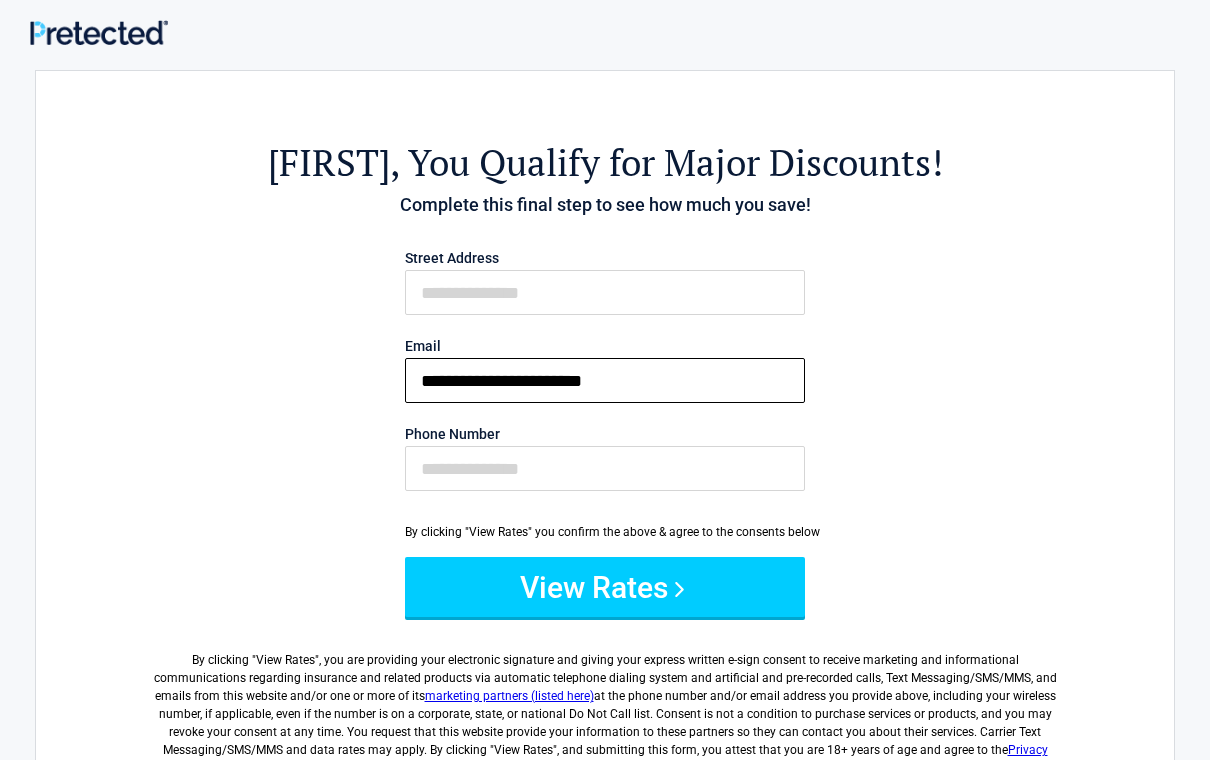 type on "**********" 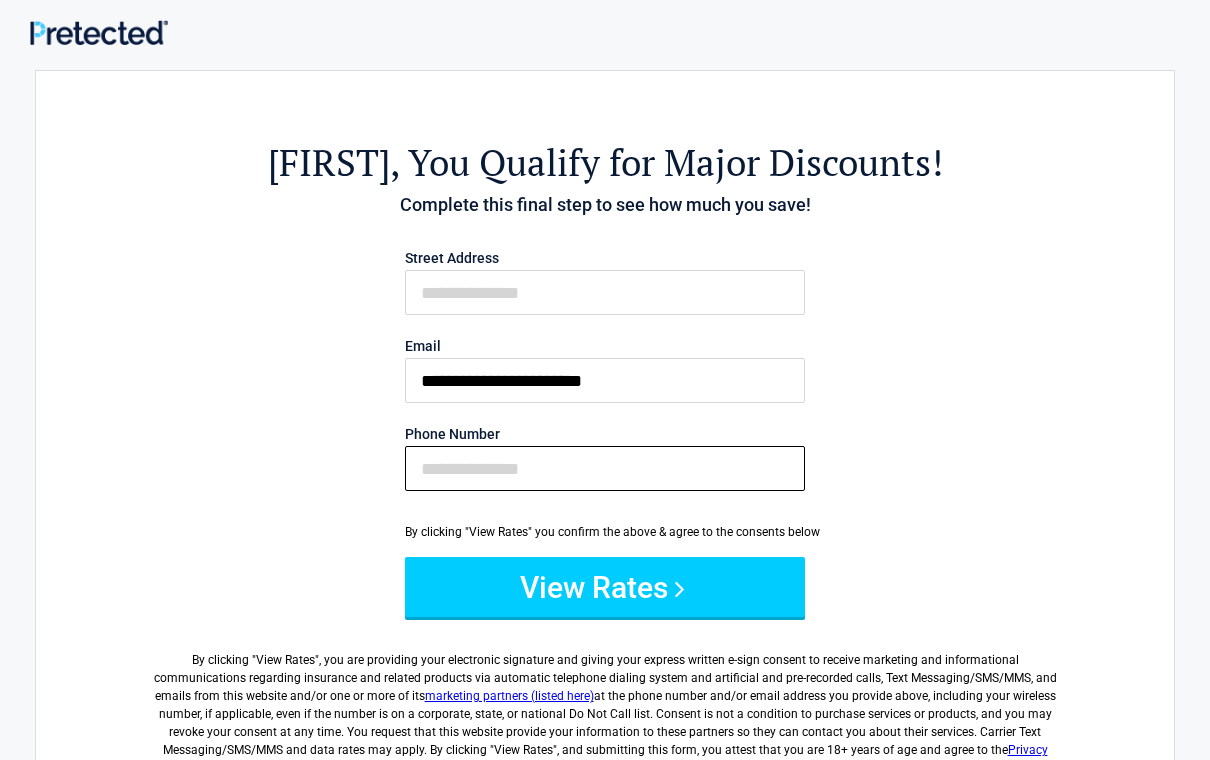 click on "Phone Number" at bounding box center [605, 468] 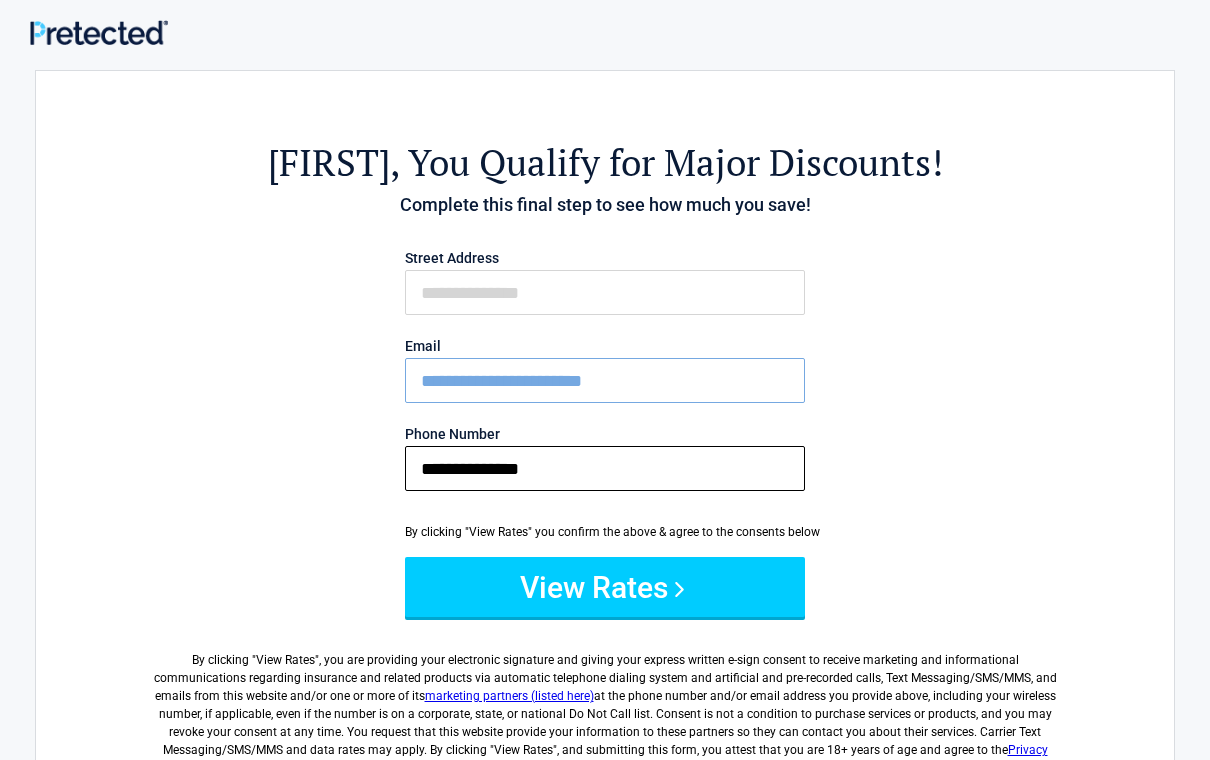 type on "**********" 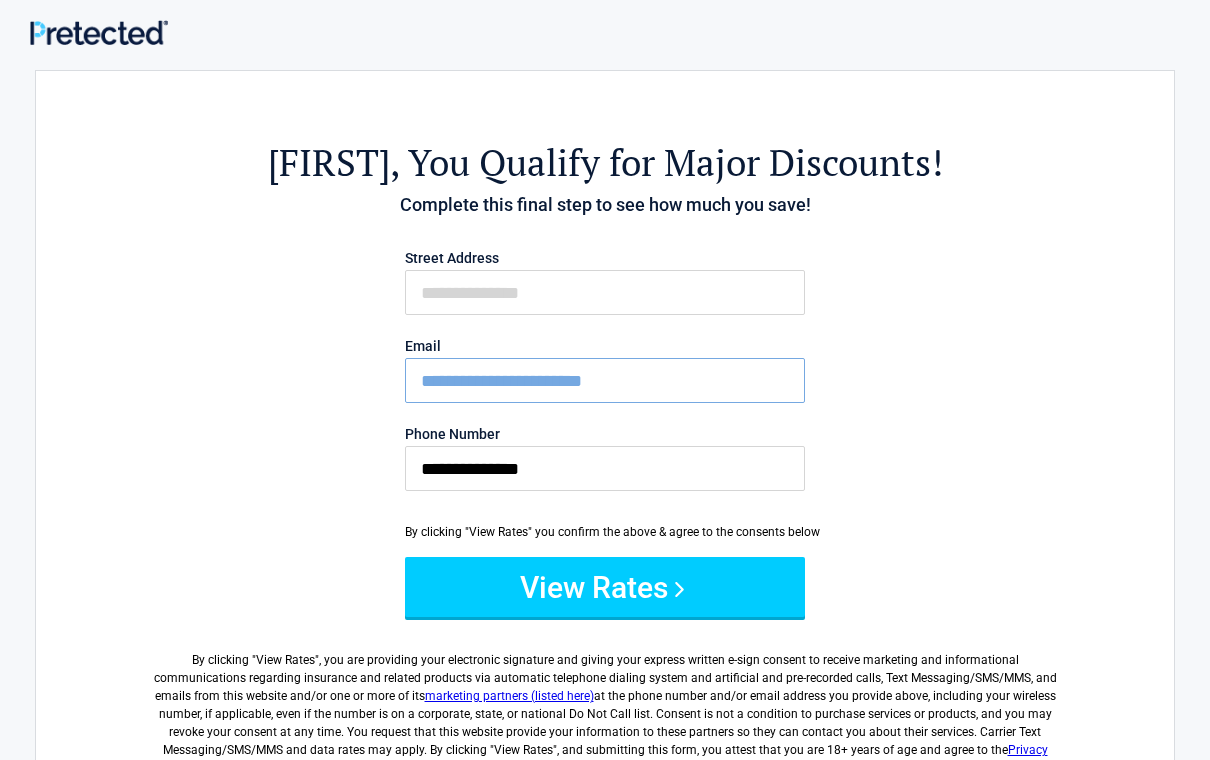 click on "First Name" at bounding box center [605, 292] 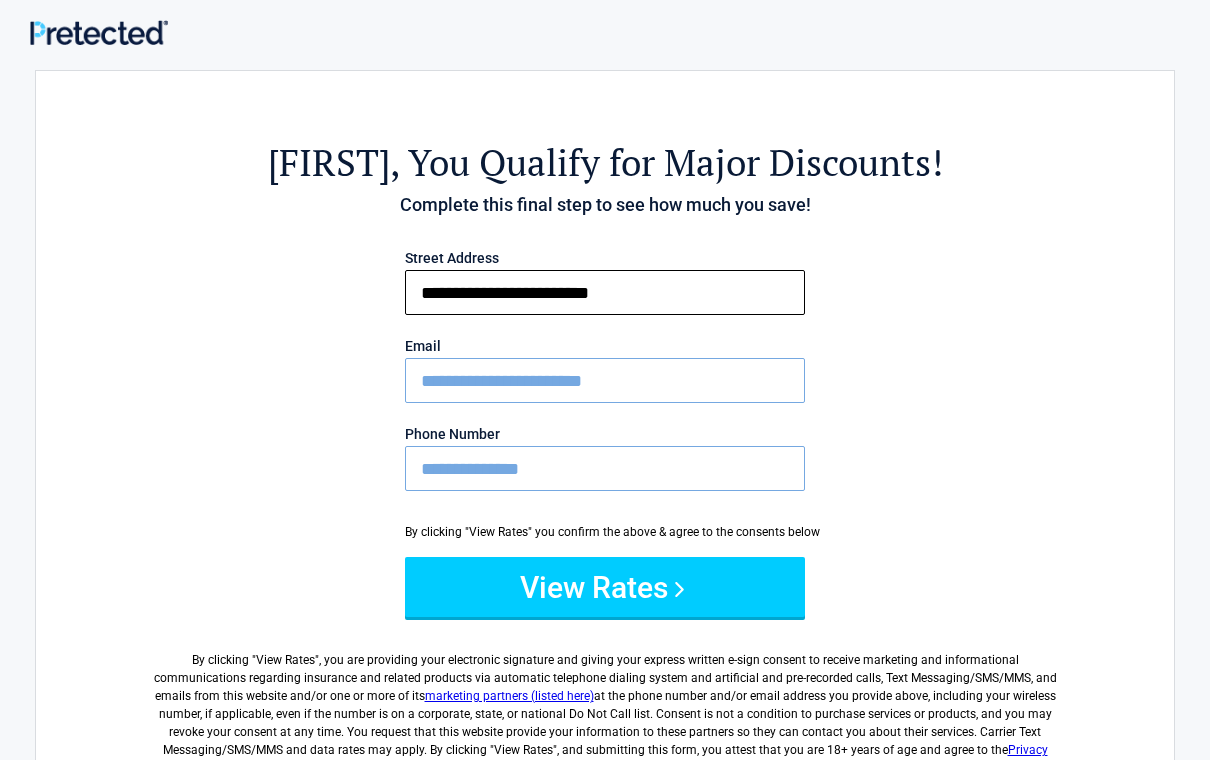 click on "**********" at bounding box center [605, 292] 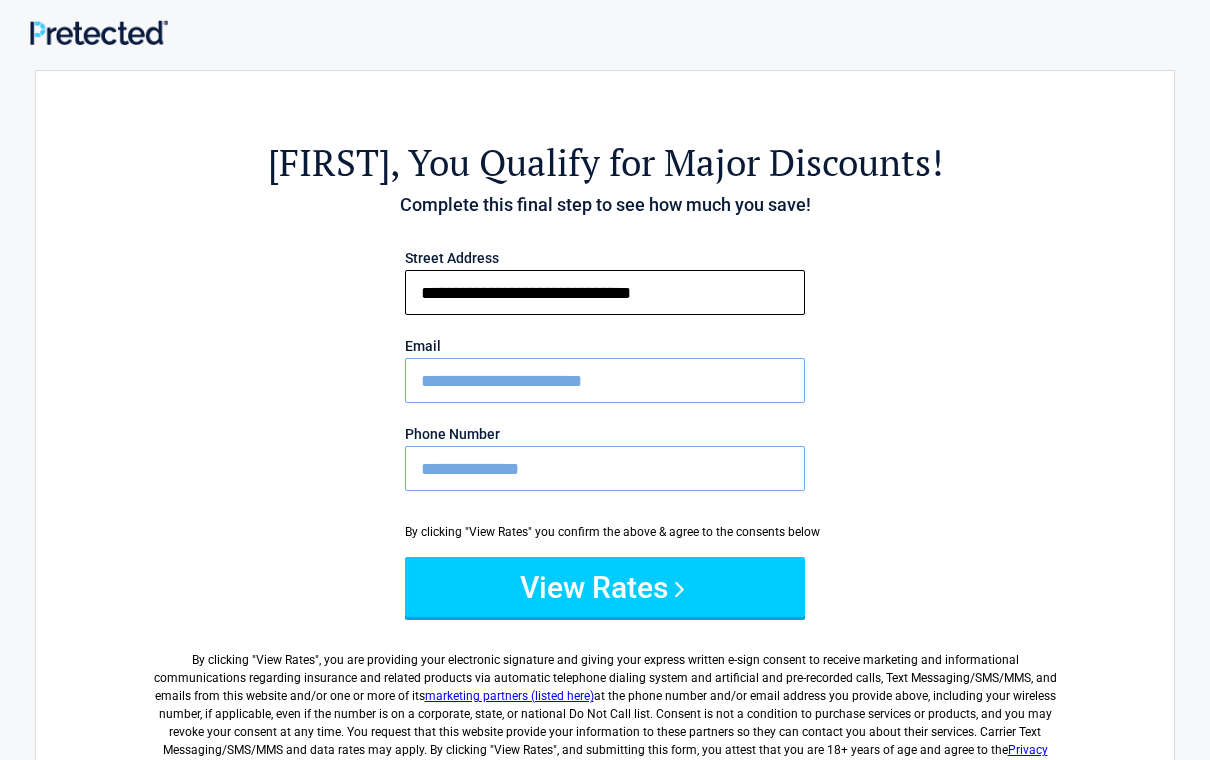 type on "**********" 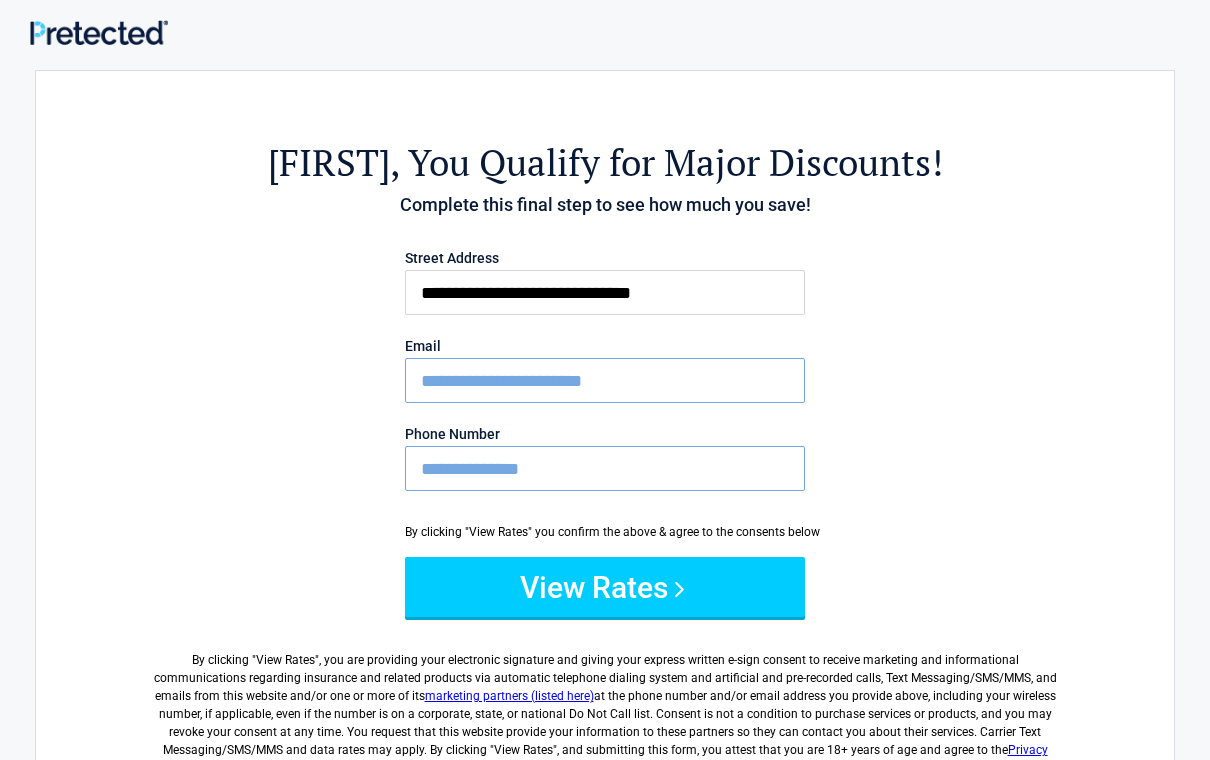 click on "**********" at bounding box center [605, 444] 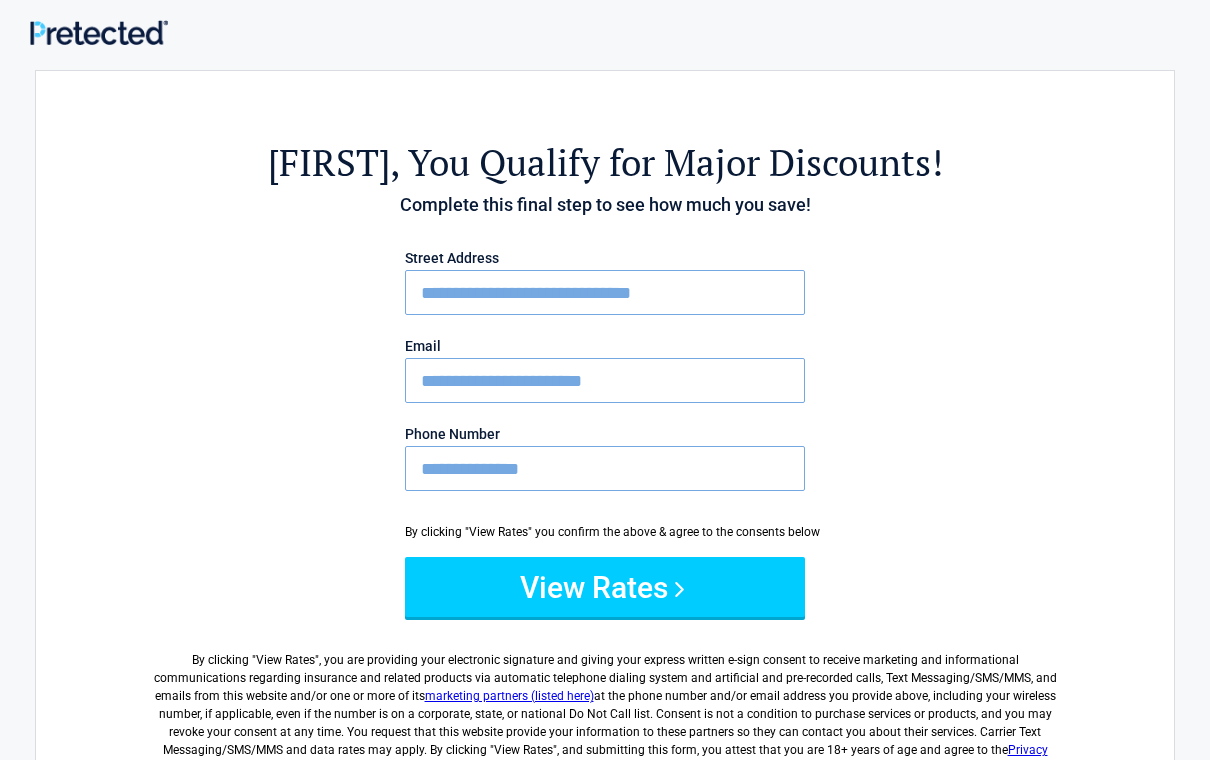 click on "View Rates" at bounding box center [605, 587] 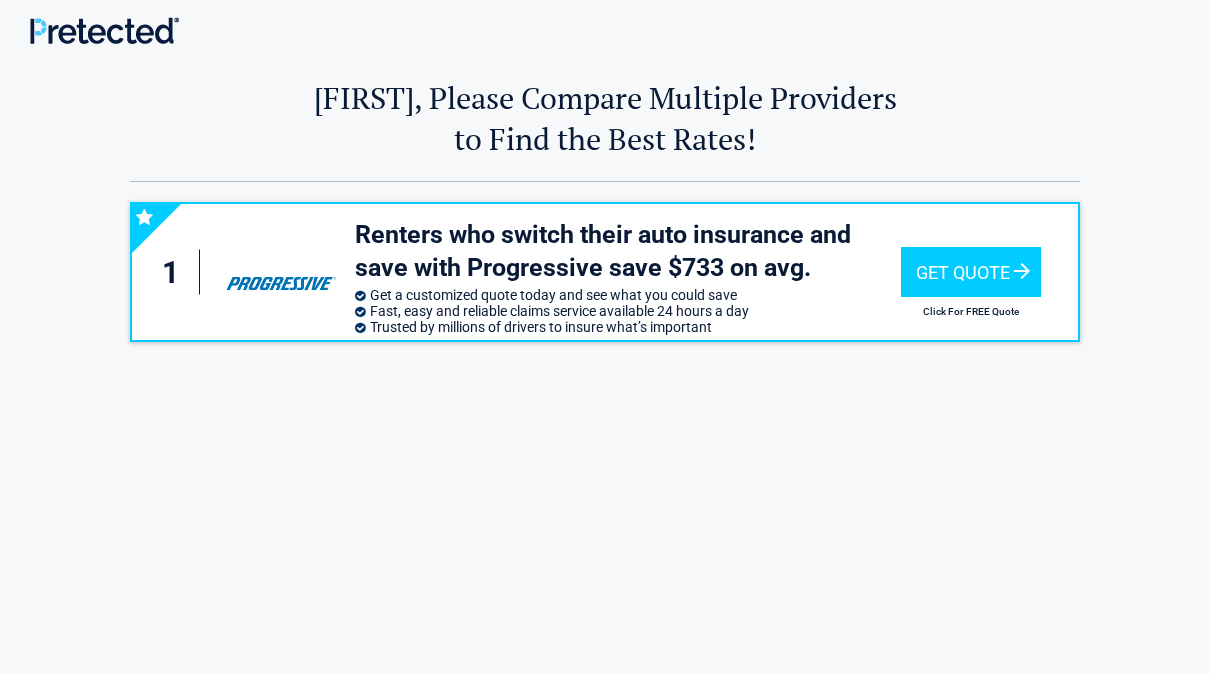 scroll, scrollTop: 0, scrollLeft: 0, axis: both 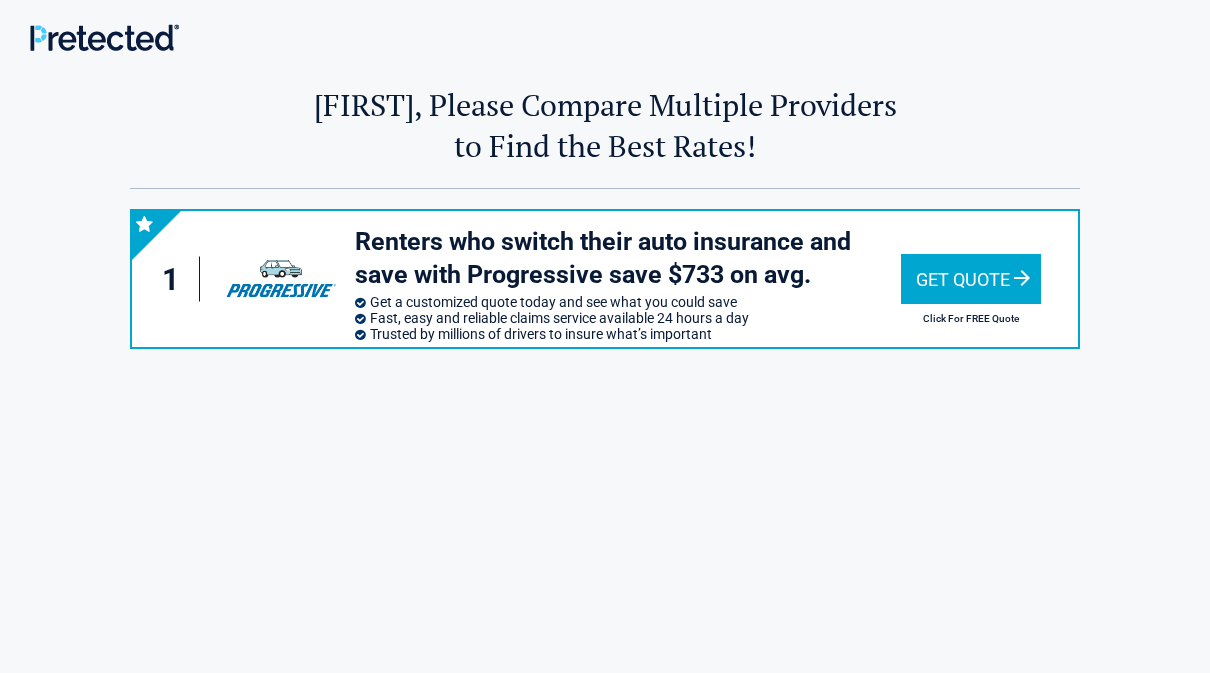 click on "Get Quote" at bounding box center (971, 279) 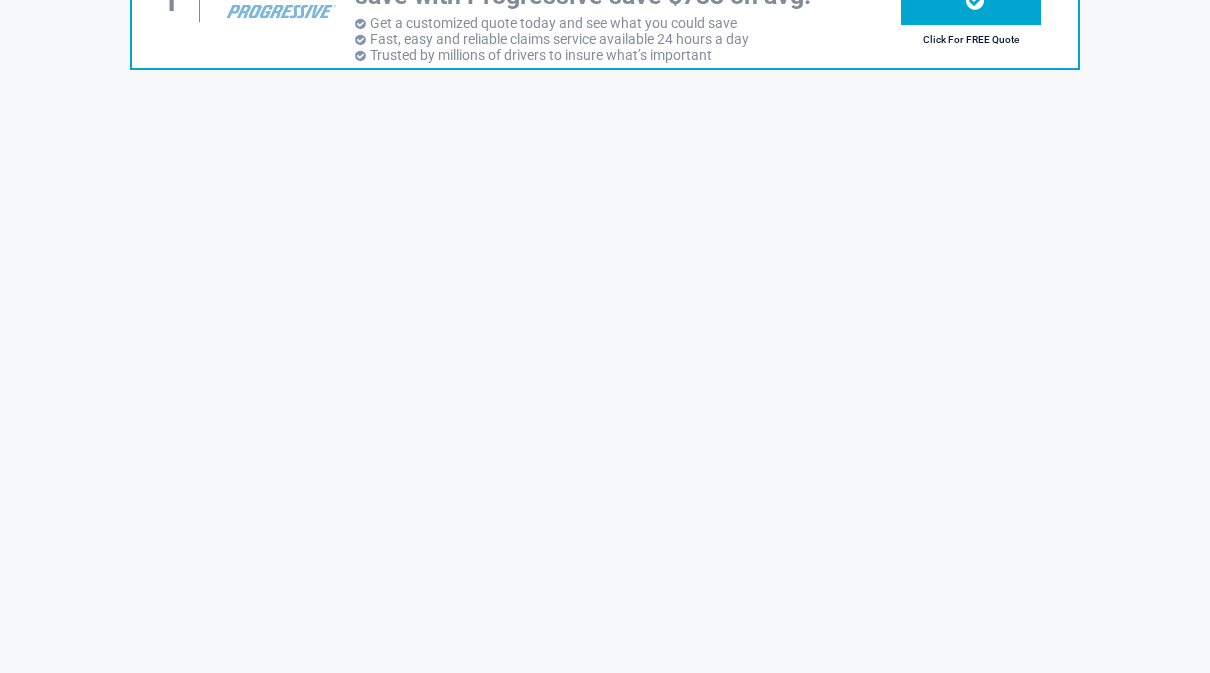 scroll, scrollTop: 0, scrollLeft: 0, axis: both 